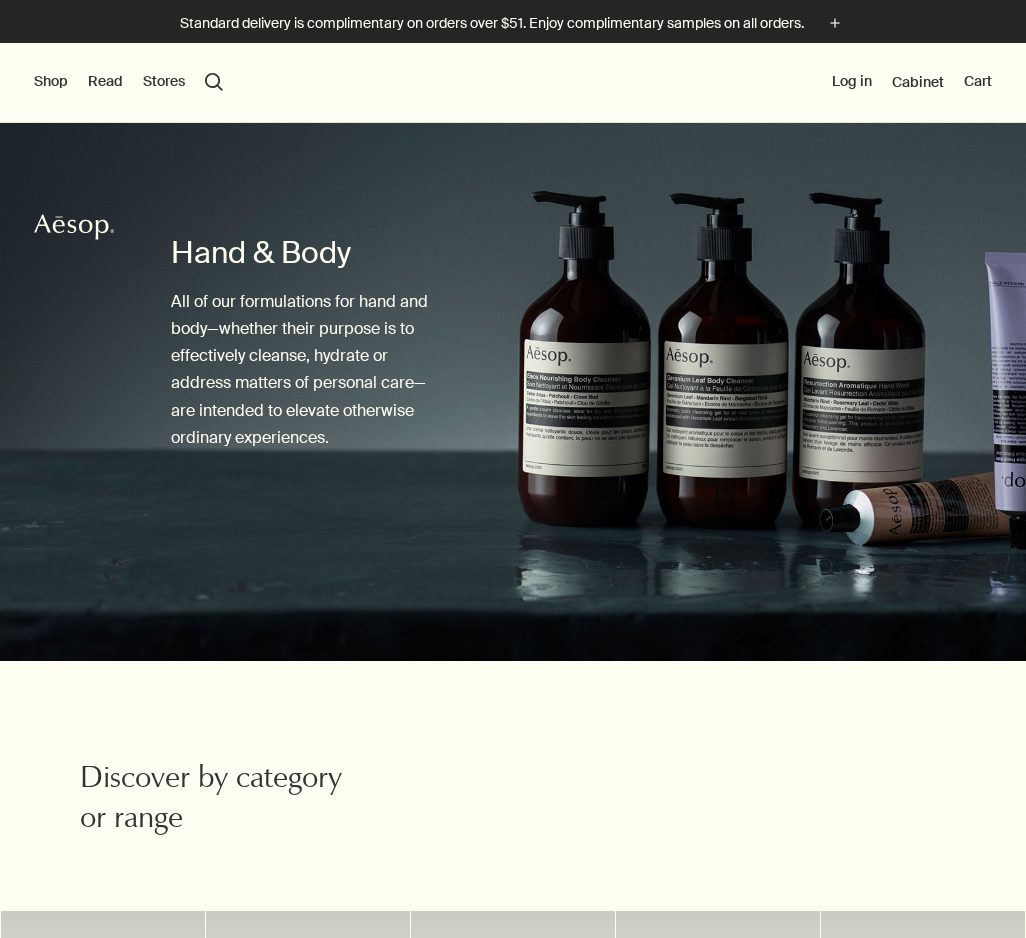 scroll, scrollTop: 0, scrollLeft: 0, axis: both 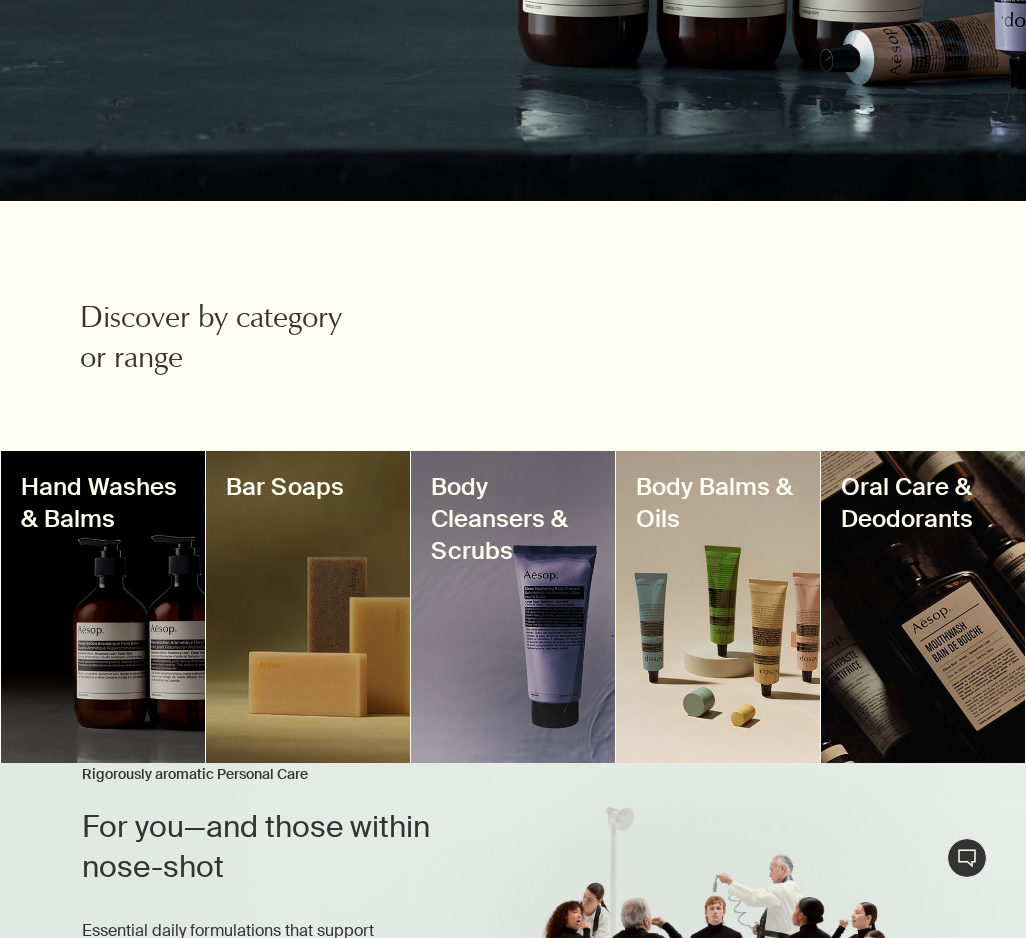 click on "Hand Washes & Balms" at bounding box center [103, 503] 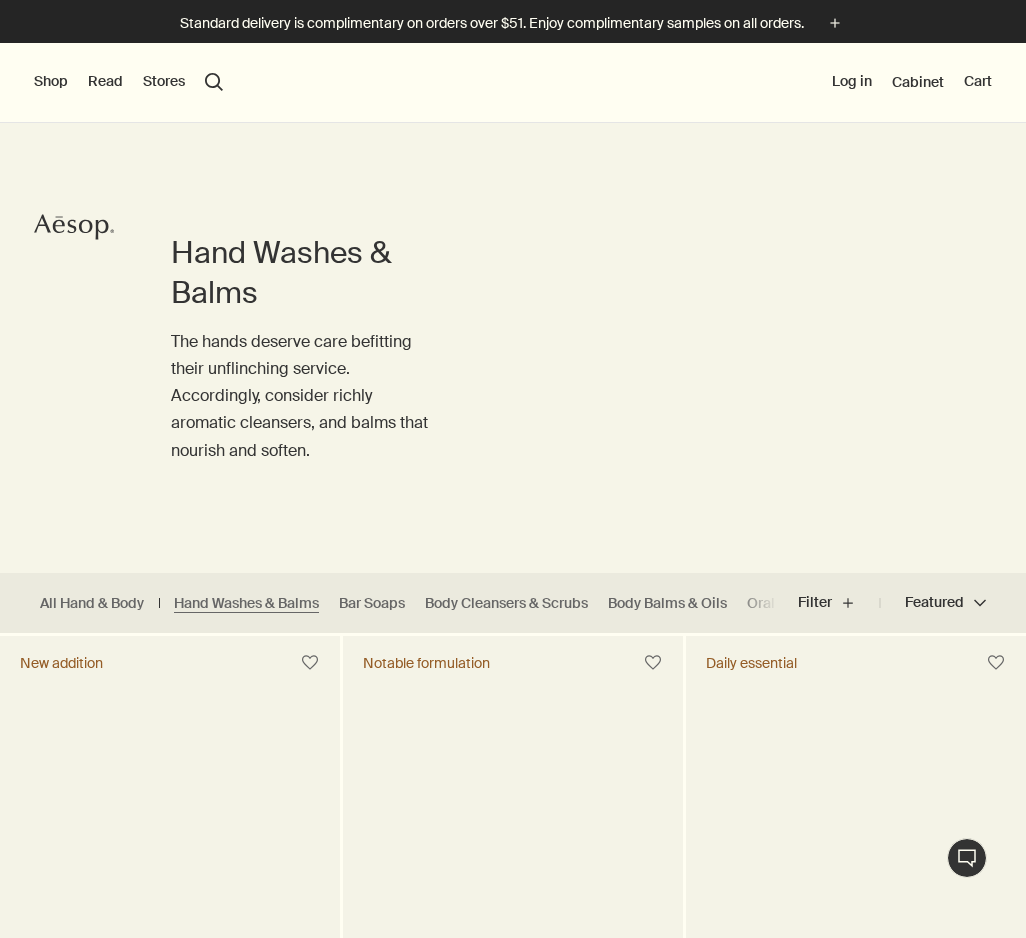 scroll, scrollTop: 0, scrollLeft: 0, axis: both 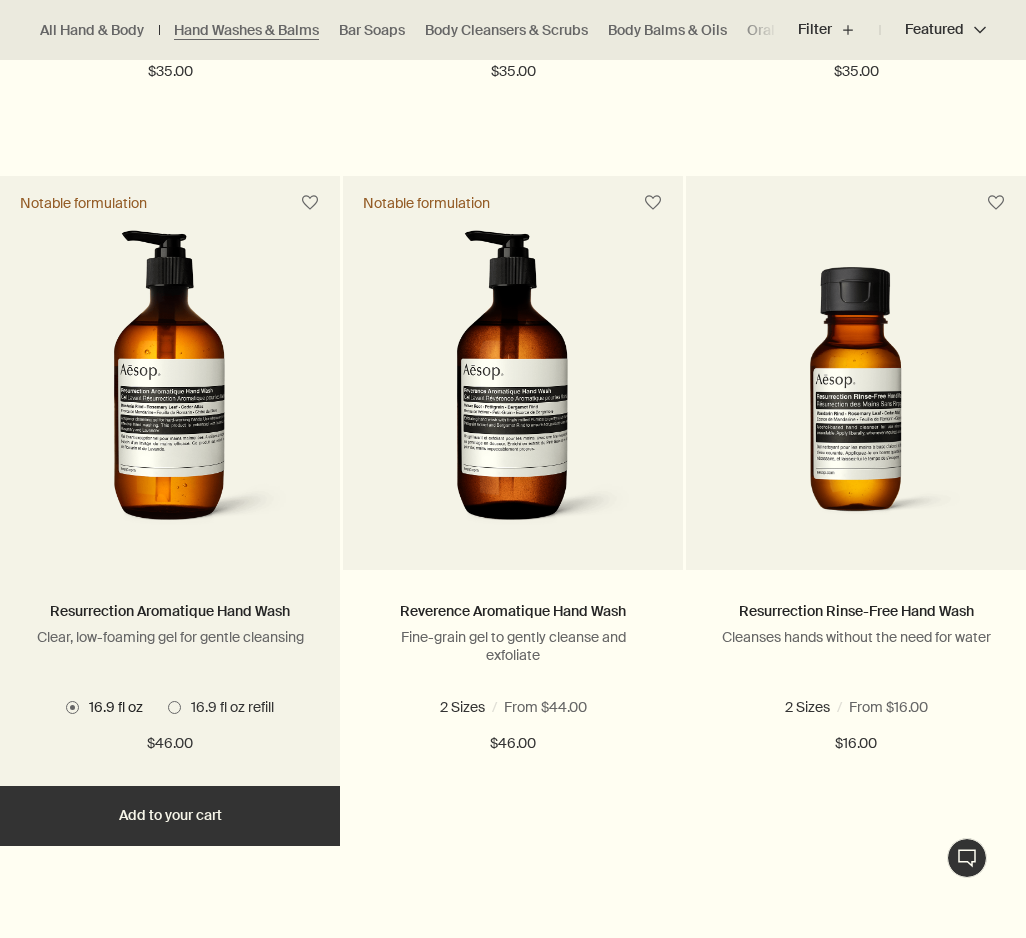 click on "Add Add to your cart" at bounding box center [170, 816] 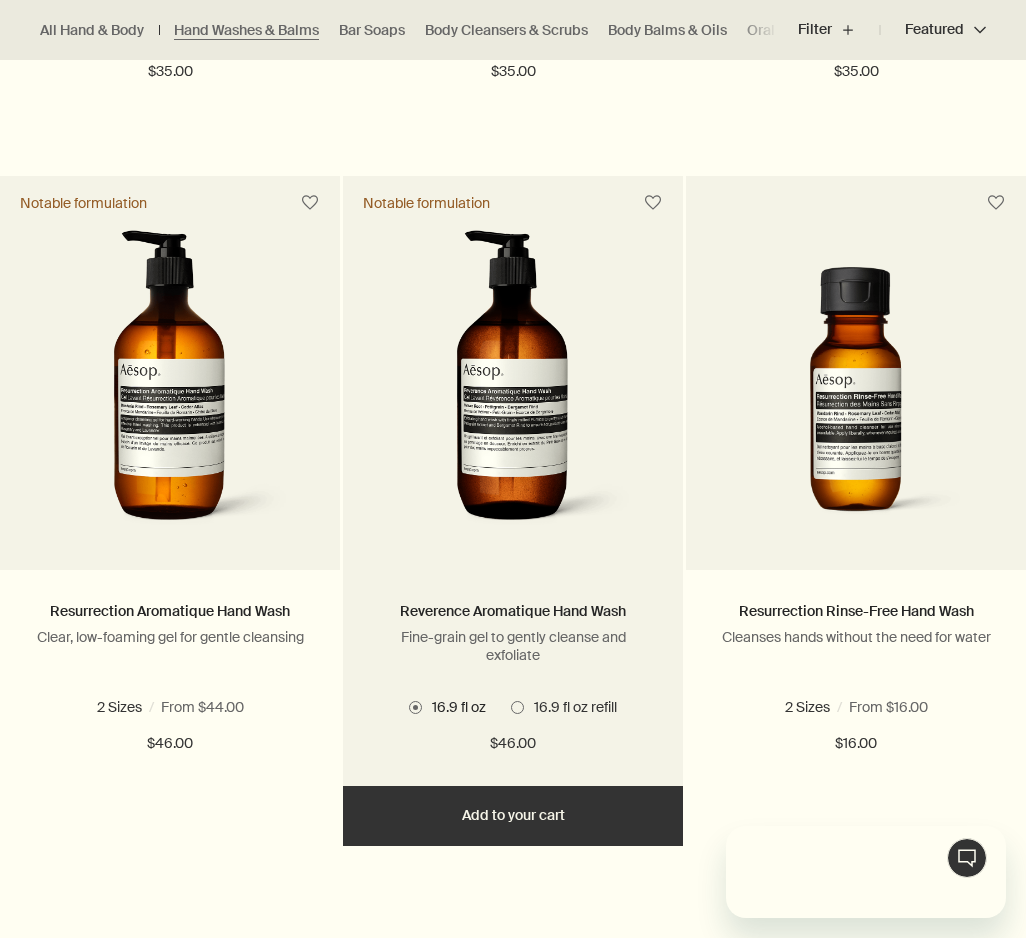 scroll, scrollTop: 0, scrollLeft: 0, axis: both 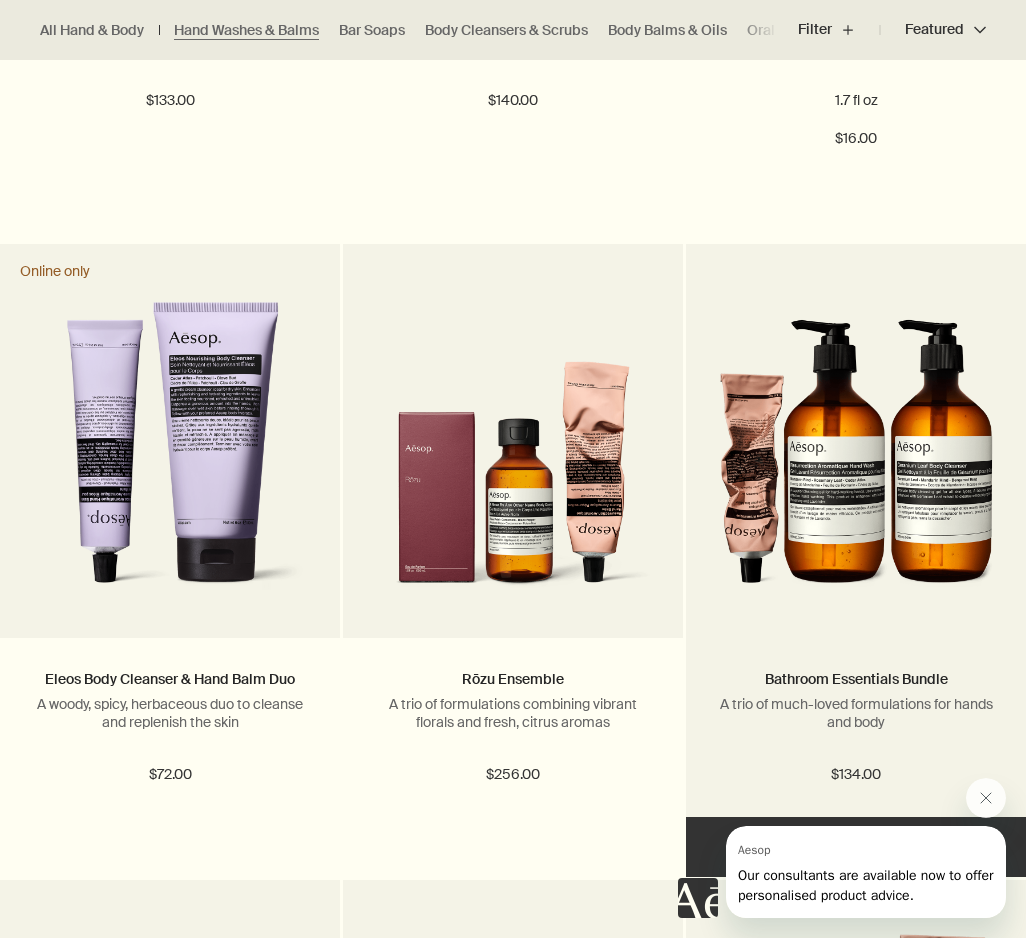 click at bounding box center (855, 453) 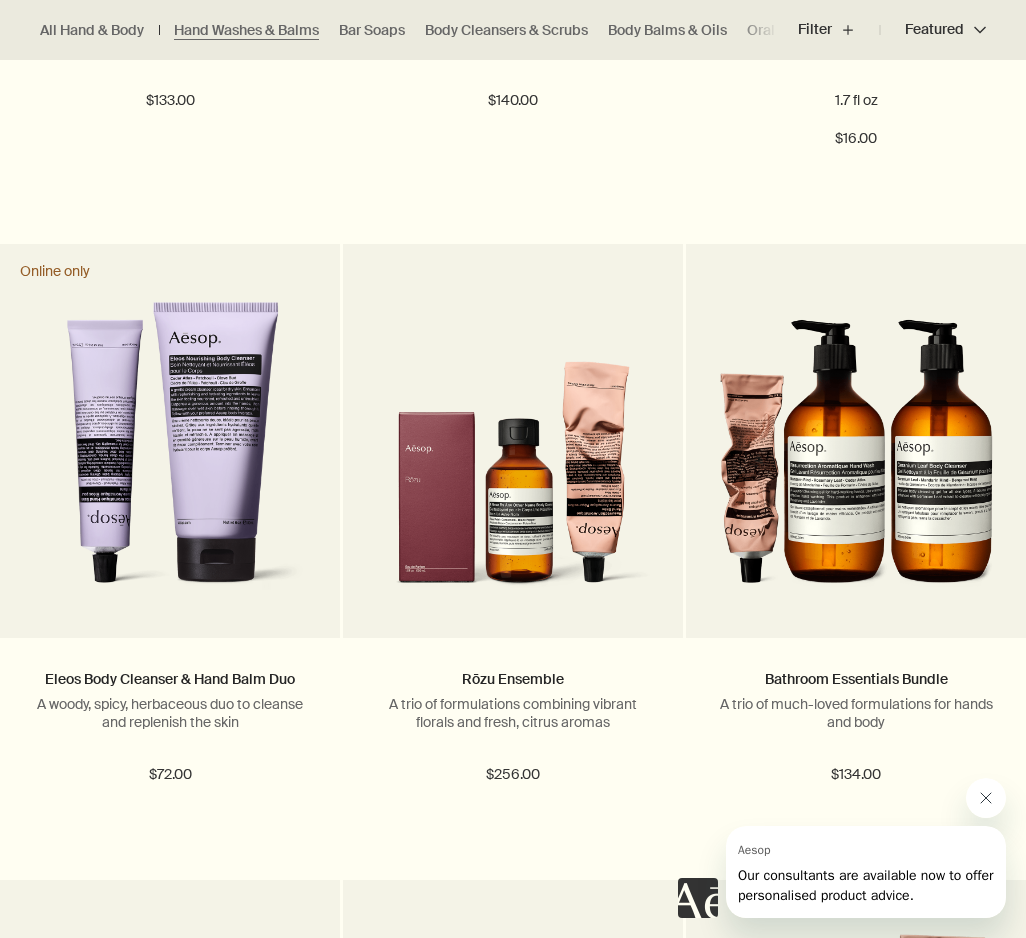 click 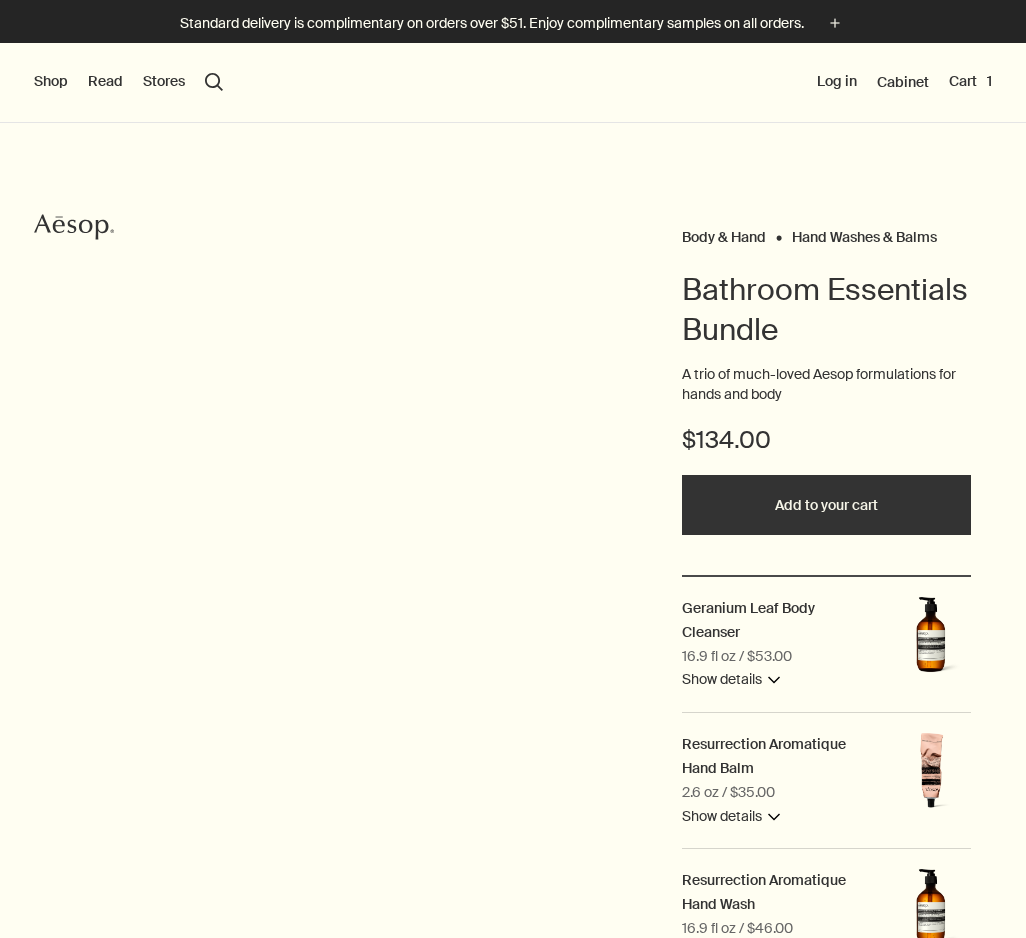 scroll, scrollTop: 0, scrollLeft: 0, axis: both 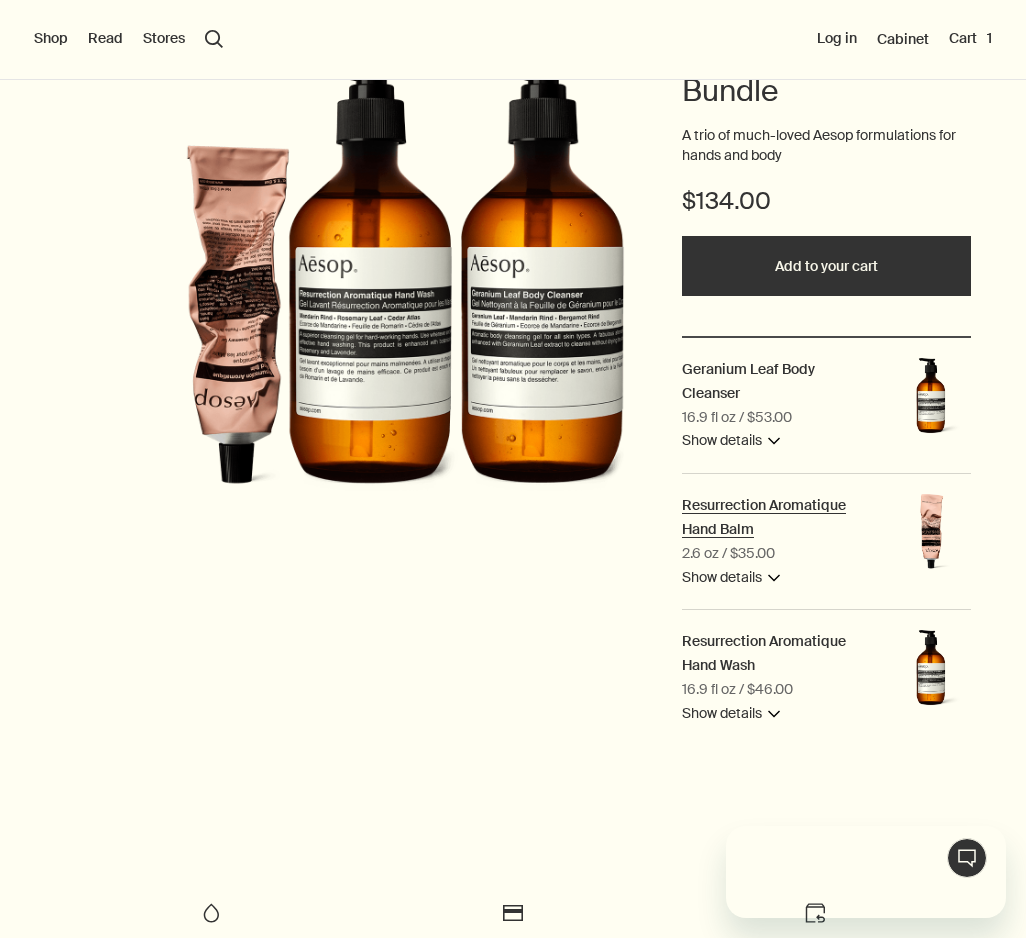 click on "Resurrection Aromatique Hand Balm" at bounding box center [779, 518] 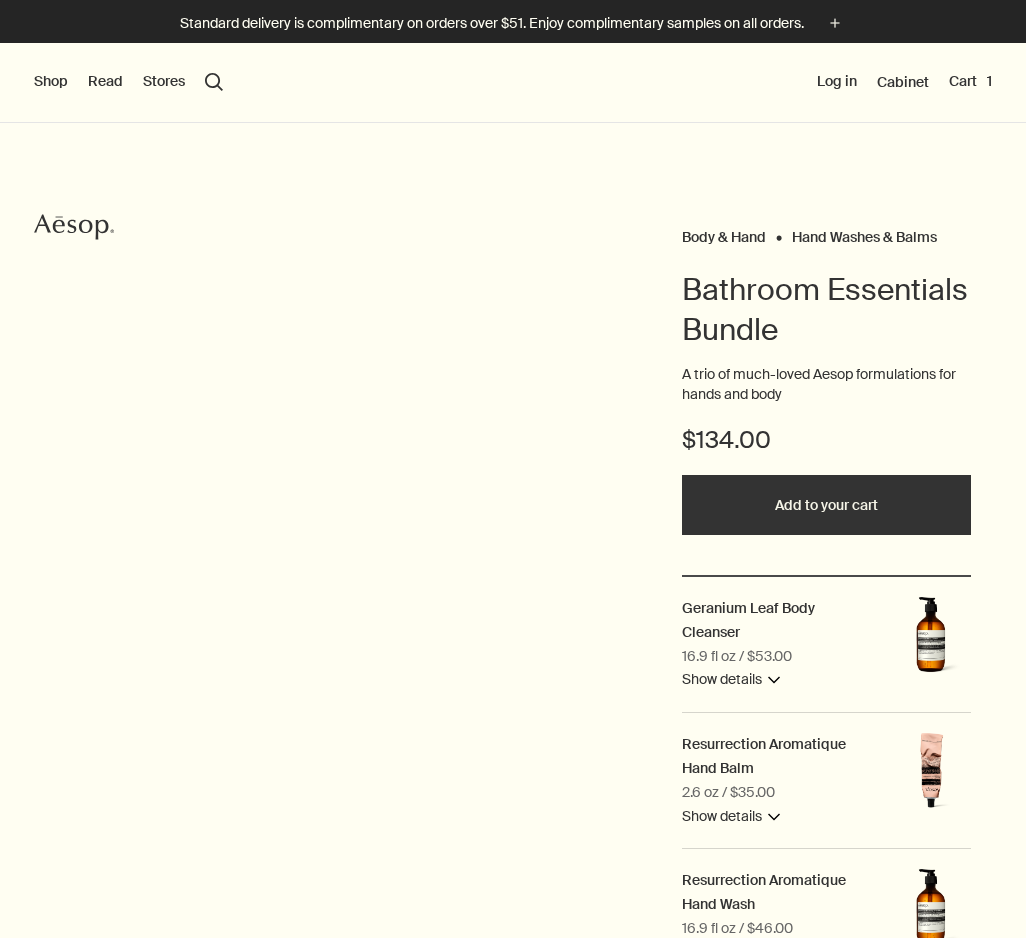 scroll, scrollTop: 0, scrollLeft: 0, axis: both 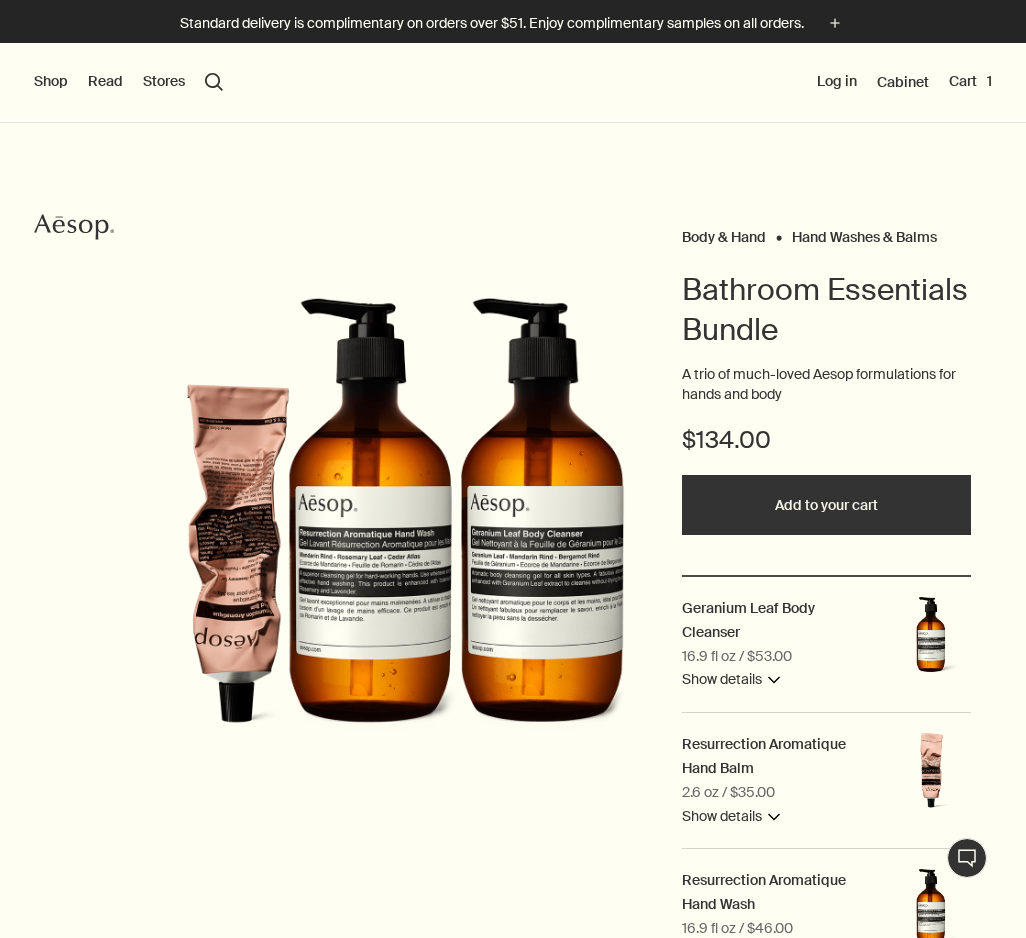 click on "Show details downArrow" at bounding box center (731, 817) 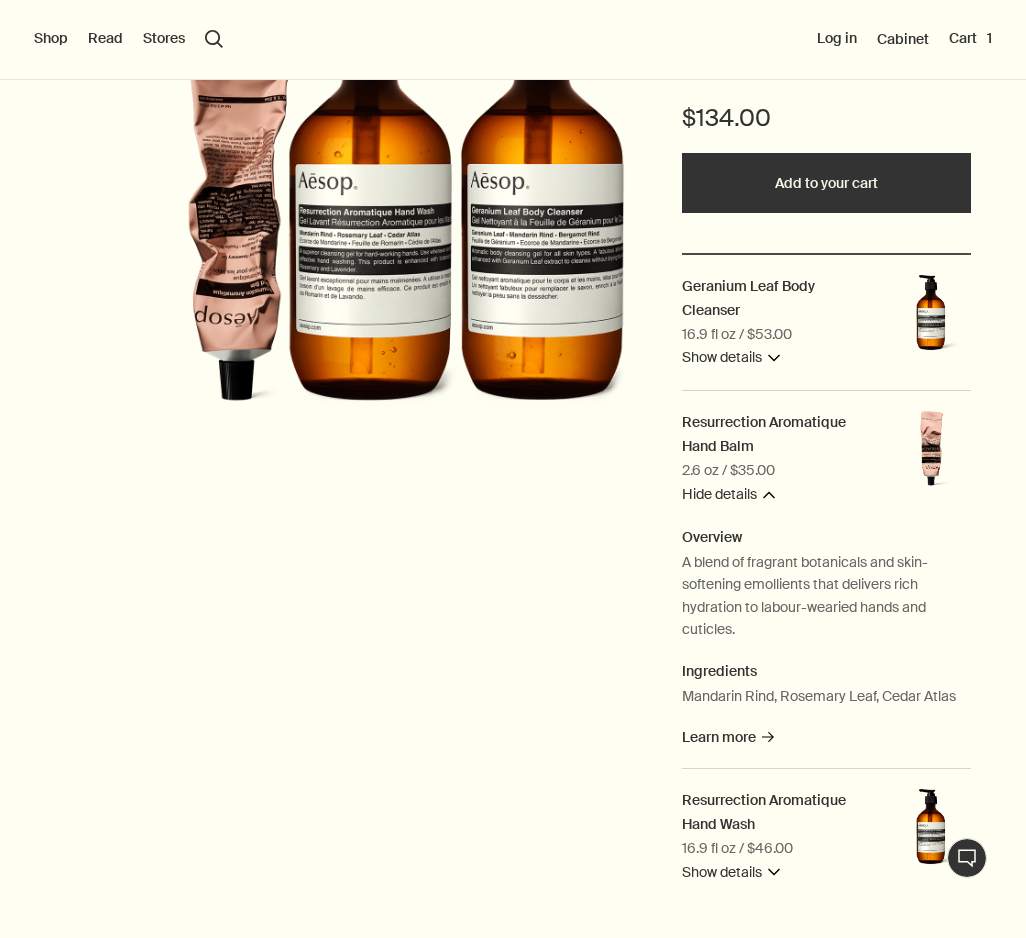 scroll, scrollTop: 303, scrollLeft: 0, axis: vertical 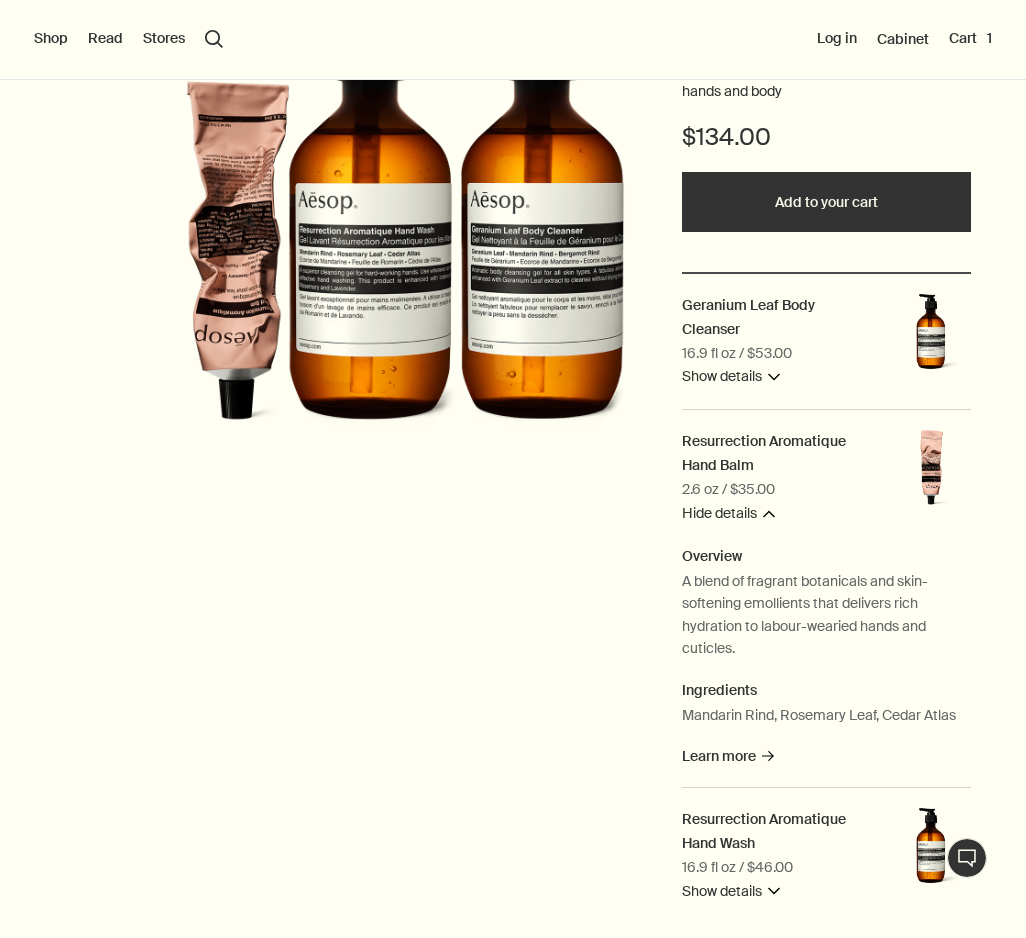 click on "Add to your cart" at bounding box center (826, 202) 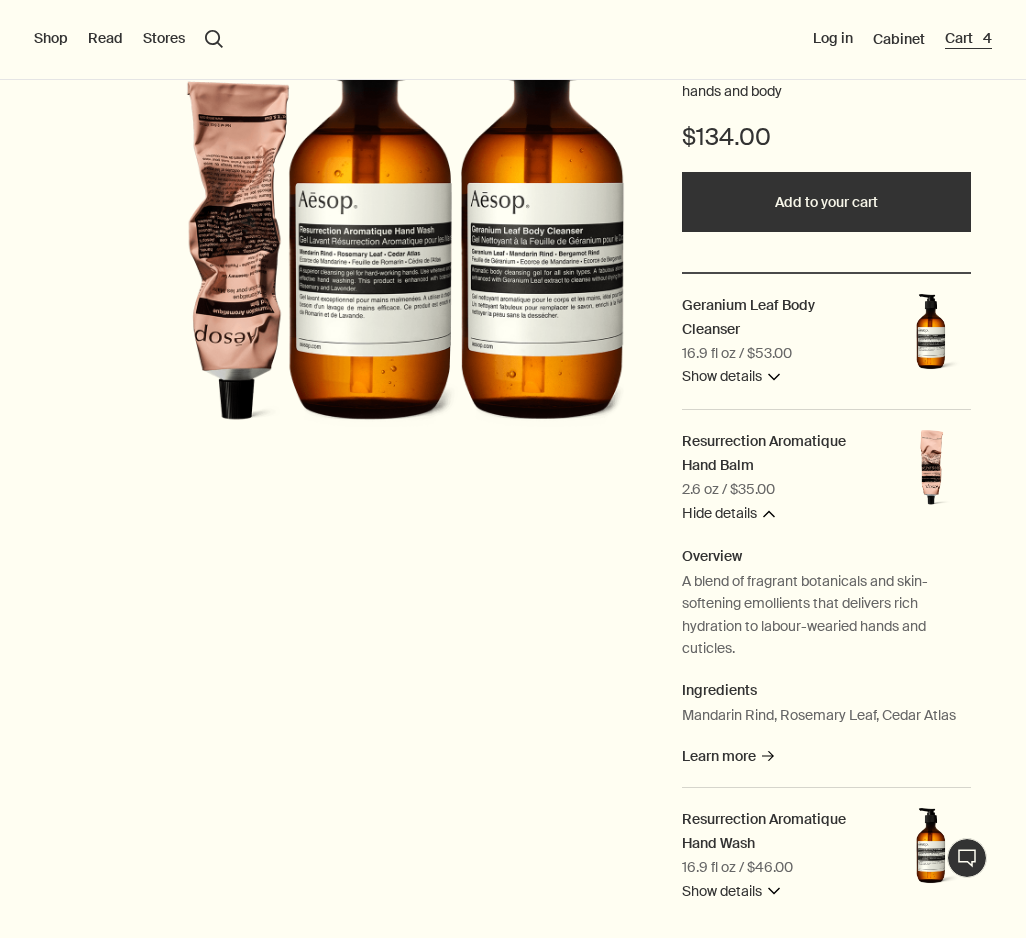 click on "Cart 4" at bounding box center [968, 39] 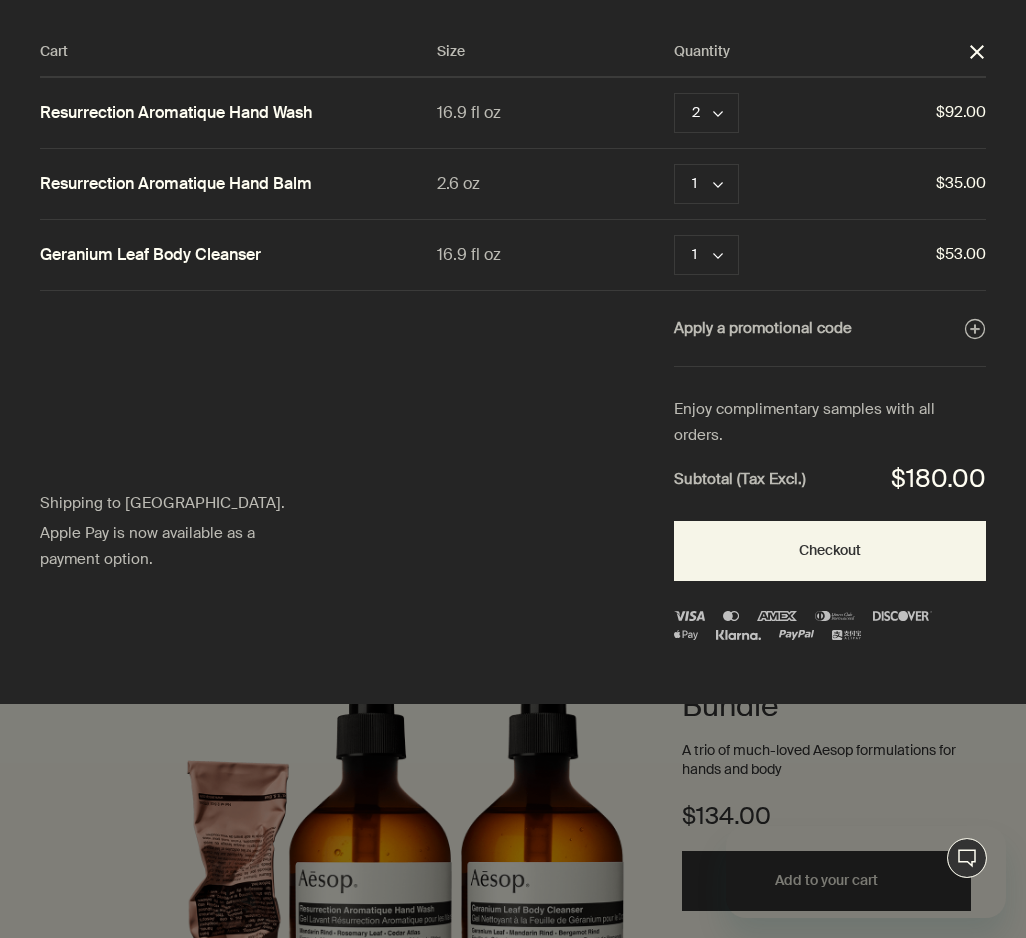 scroll, scrollTop: 0, scrollLeft: 0, axis: both 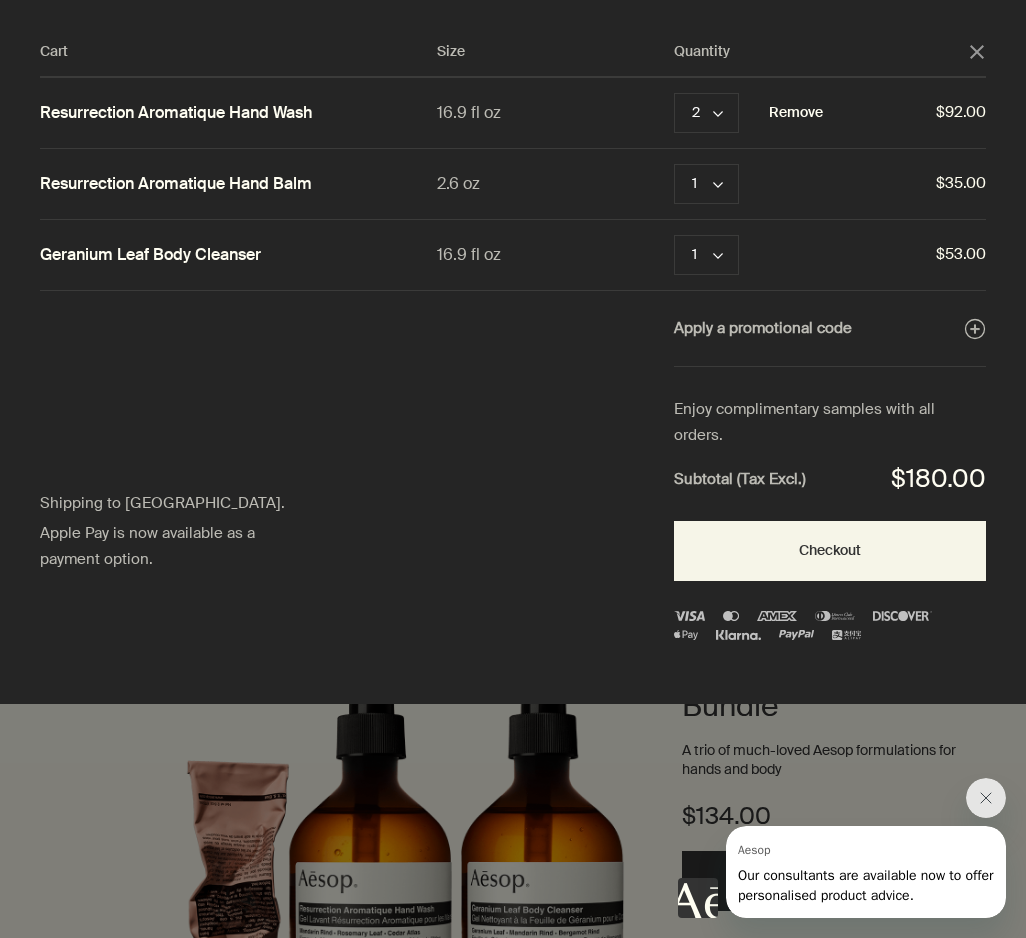click on "Remove" at bounding box center [796, 113] 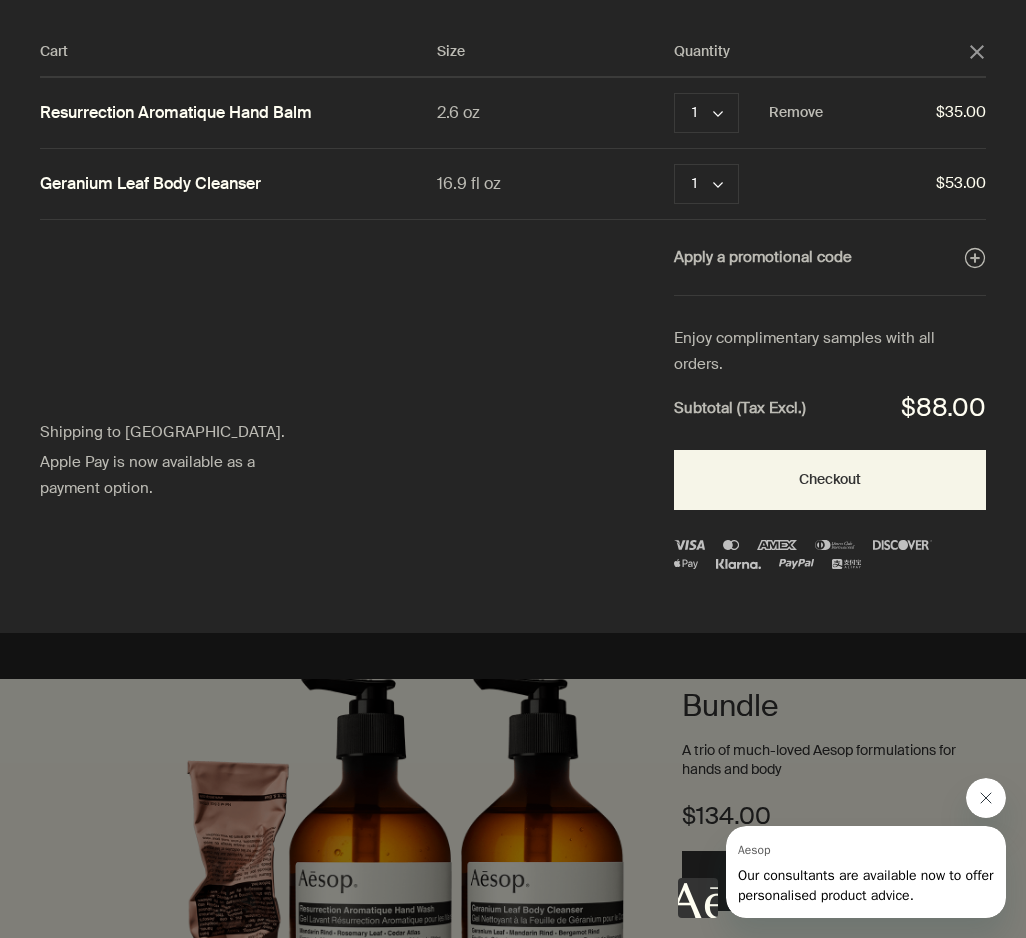 click at bounding box center (986, 798) 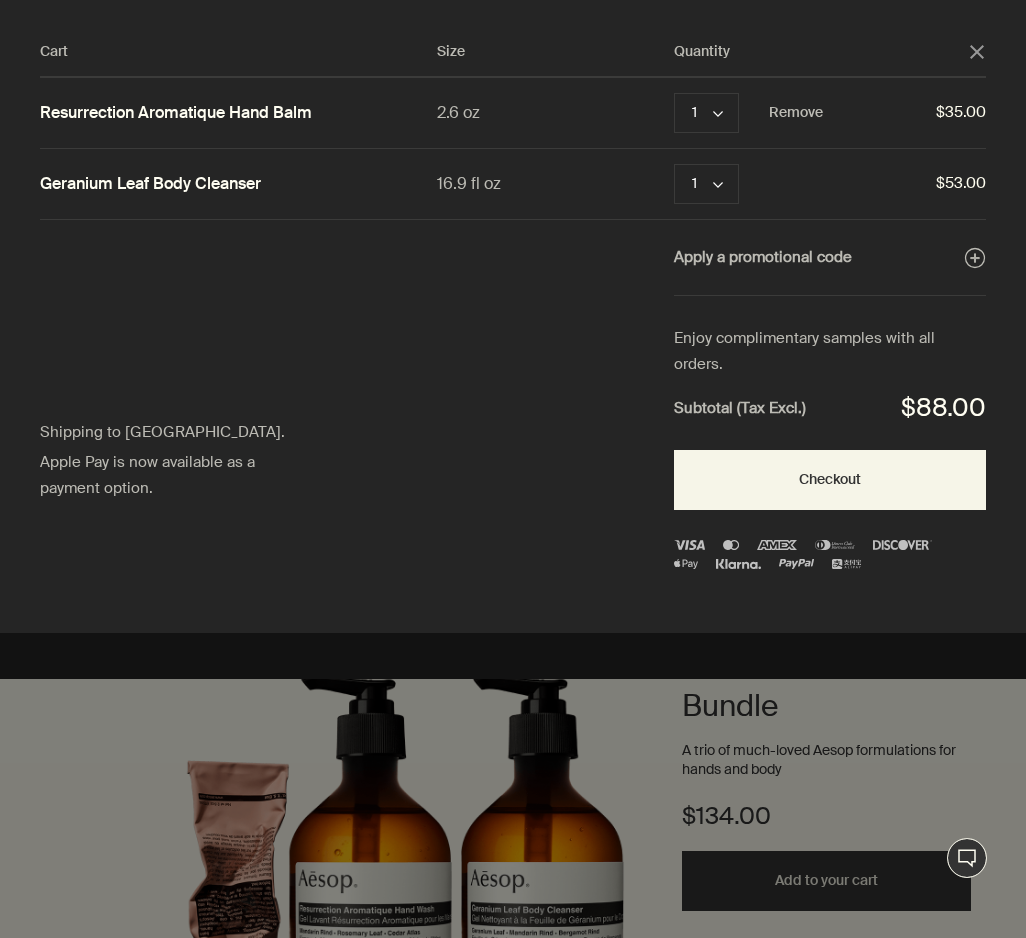 click at bounding box center (513, 469) 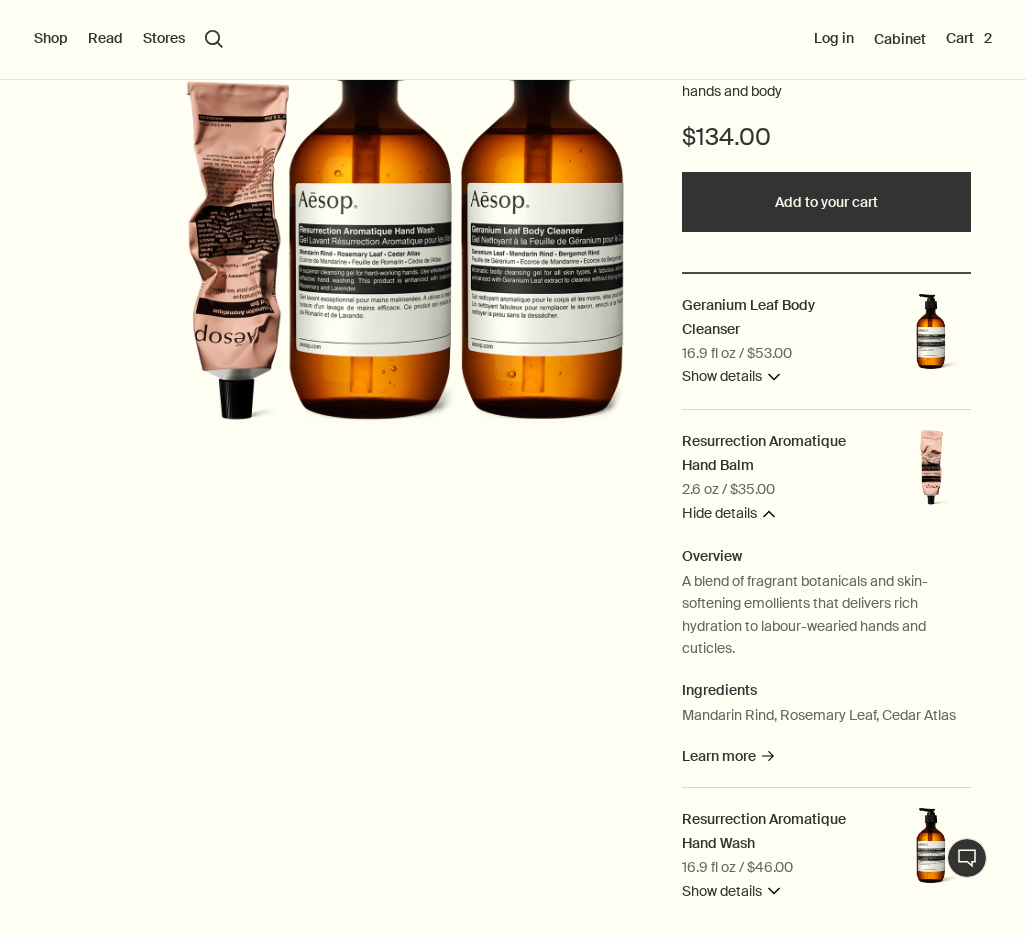 click on "Added to your cart Add to your cart" at bounding box center (826, 202) 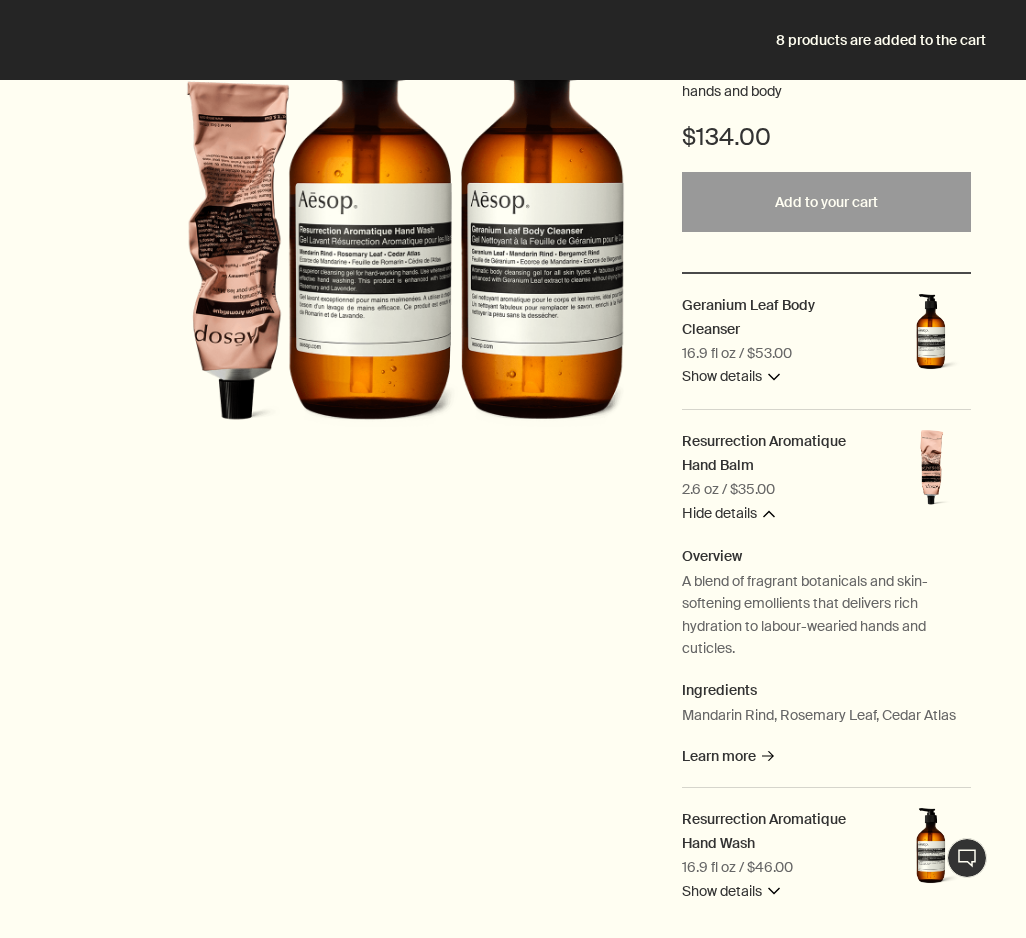 click on "Skip to main content Standard delivery is complimentary on orders over $51. Enjoy complimentary samples on all orders. plus 8 products are added to the cart Shop New & Notable Skin Care Hand & Body Home Hair Fragrance Kits & Travel Gifts Live assistance Read About Our story Careers Foundation Contact us   rightUpArrow Philosophy Design Products Stores search Search Log in Cabinet Cart 5 Aesop Live Assistance Cart Size Quantity close Resurrection Aromatique Hand Balm  2.6 oz 2 chevron Remove $70.00 Geranium Leaf Body Cleanser  16.9 fl oz 2 chevron Remove $106.00 Resurrection Aromatique Hand Wash  16.9 fl oz 1 chevron Remove $46.00 Apply a promotional code plusAndCloseWithCircle Shipping to the United States. Apple Pay is now available as a payment option. Enjoy complimentary samples with all orders. Subtotal (Tax Excl.) $222.00 Checkout" at bounding box center (513, -242) 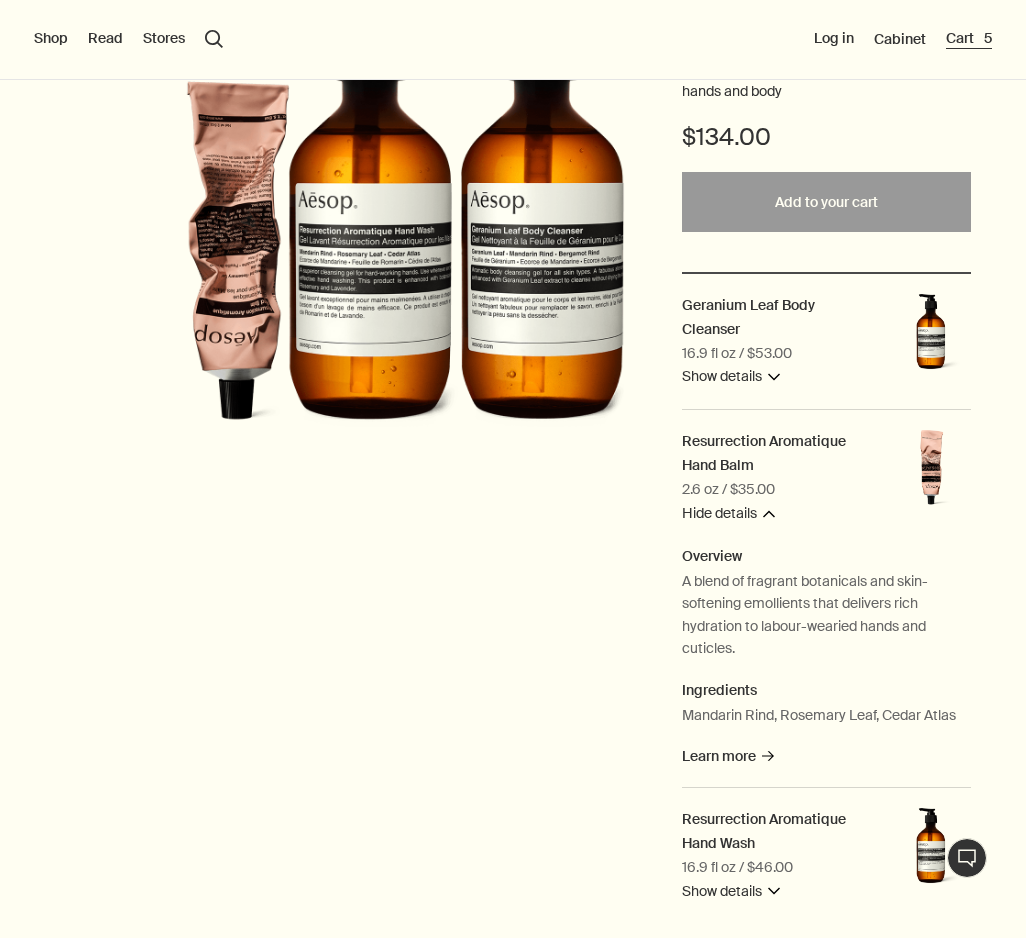 click on "Cart 5" at bounding box center [969, 39] 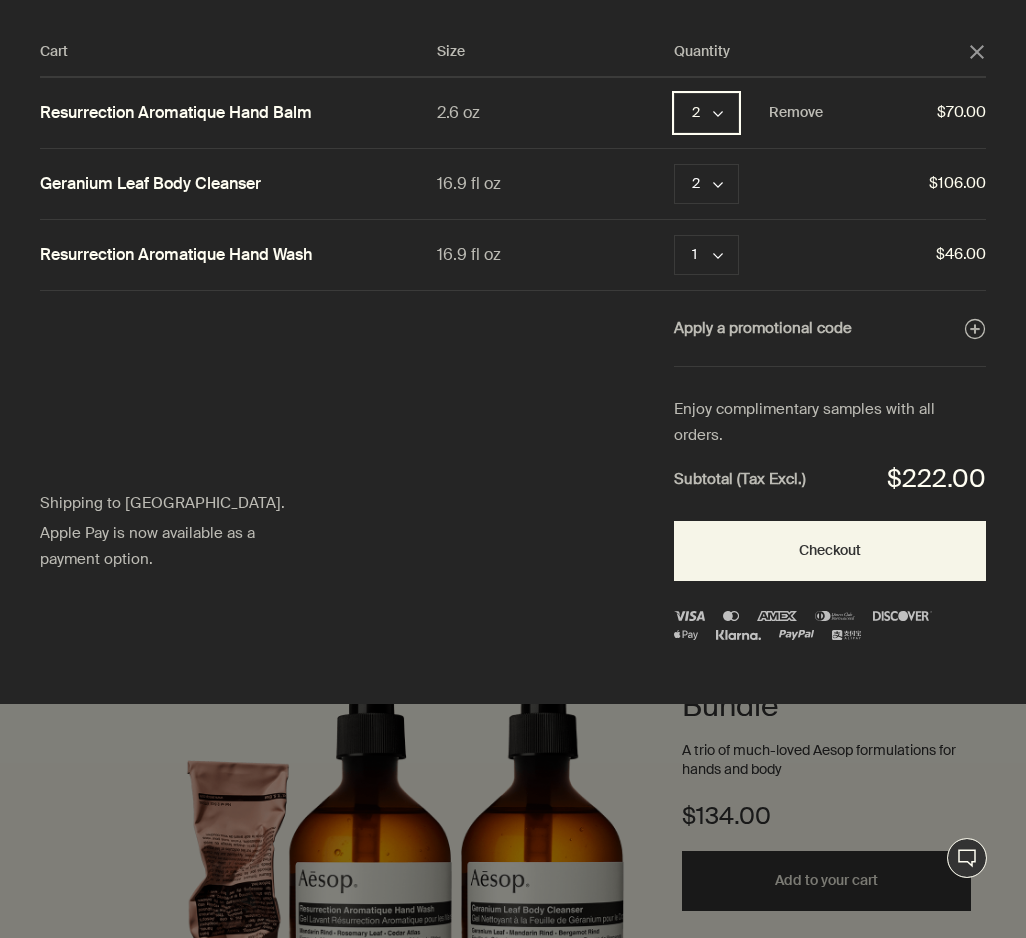 click on "chevron" 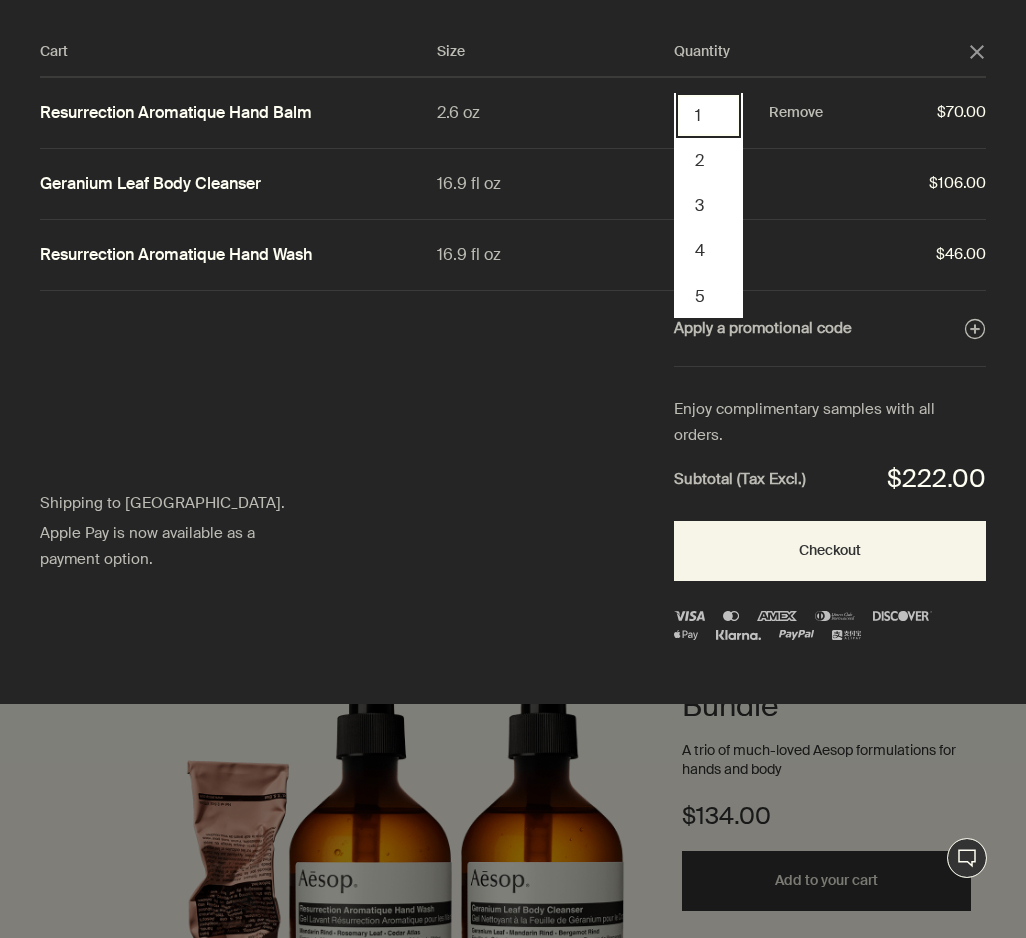 click on "1" at bounding box center [708, 115] 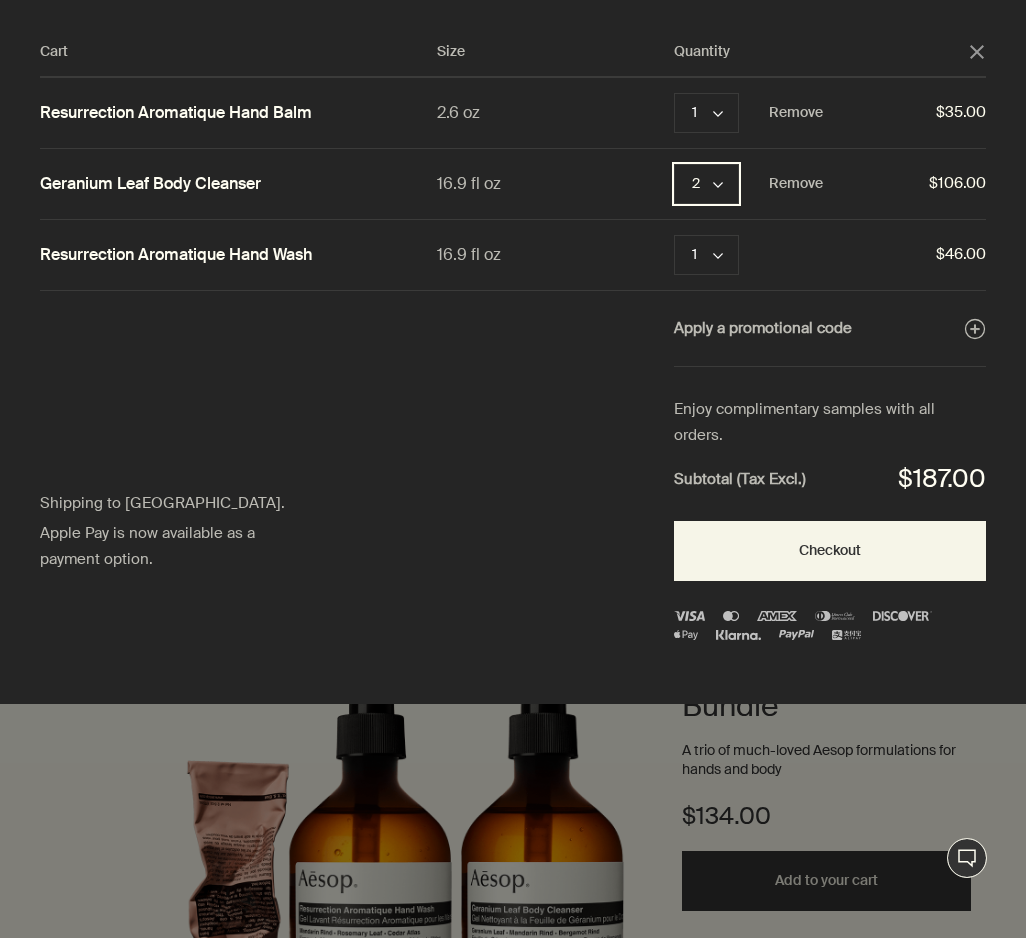 click on "2 chevron" at bounding box center [706, 184] 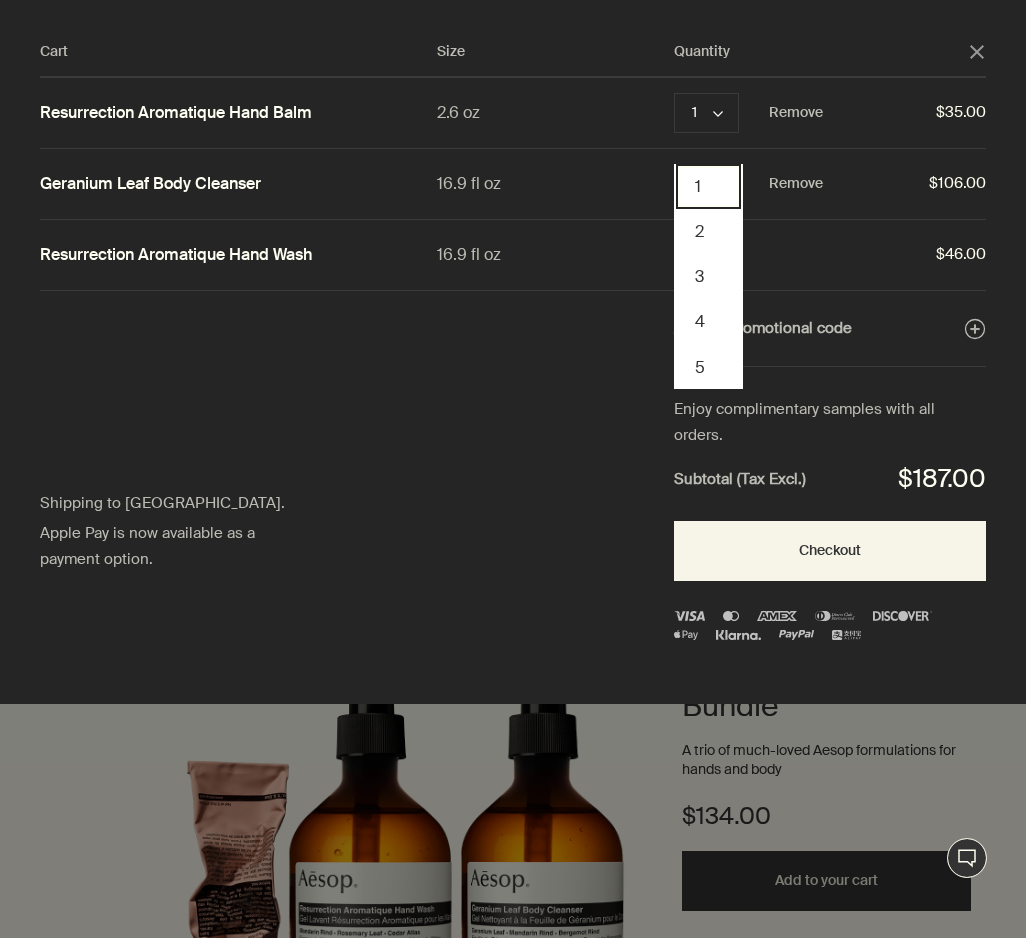 click on "1" at bounding box center (708, 186) 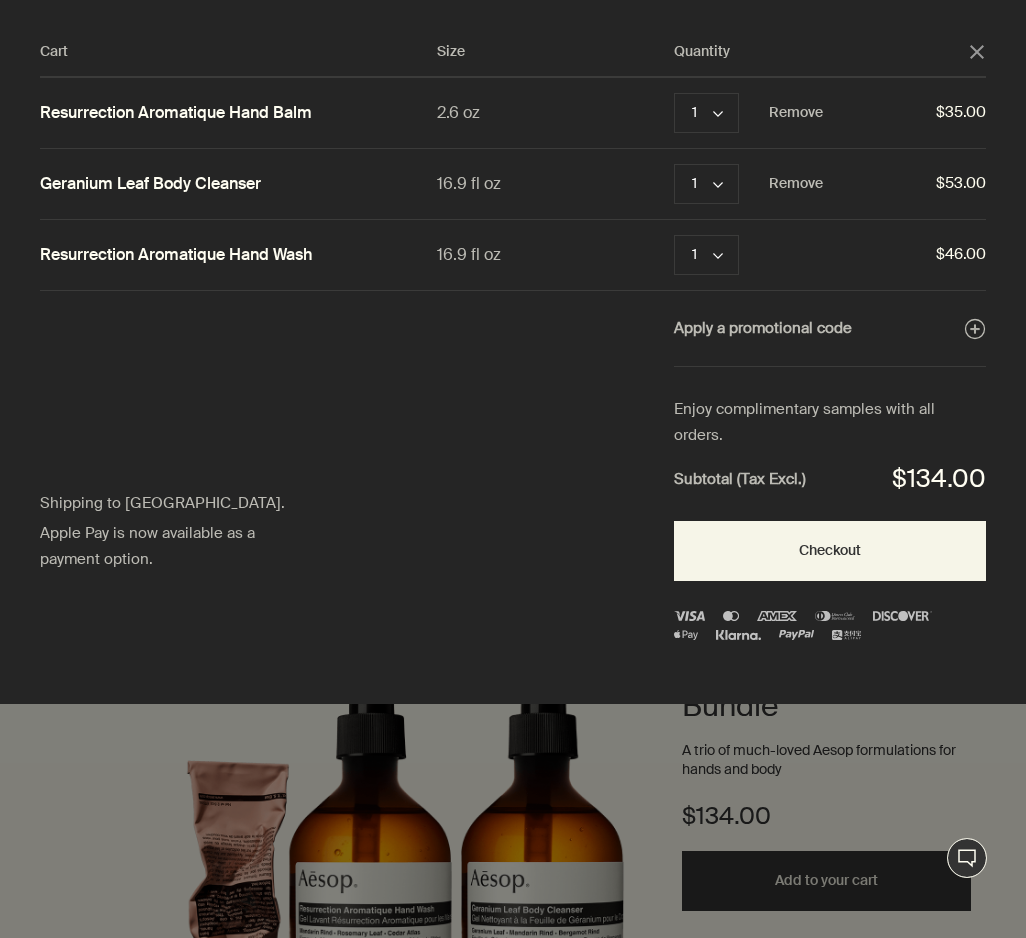 click at bounding box center (513, 469) 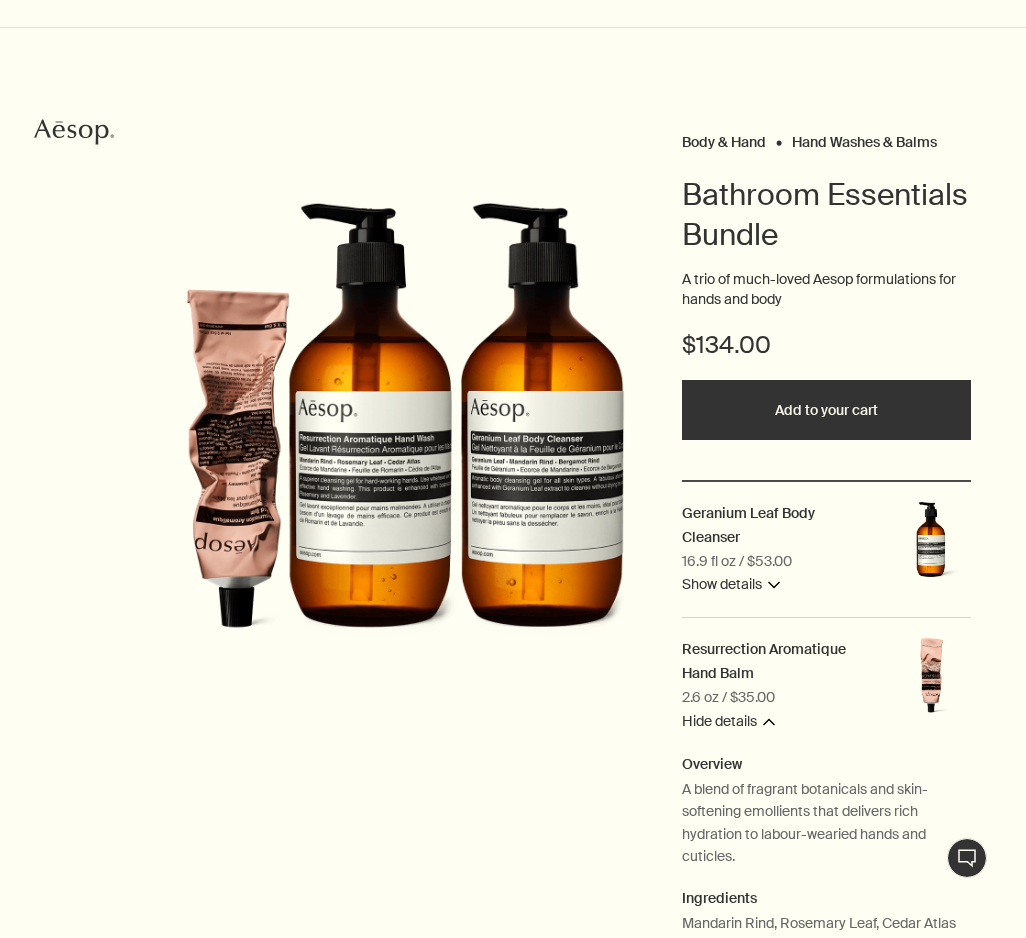 scroll, scrollTop: 0, scrollLeft: 0, axis: both 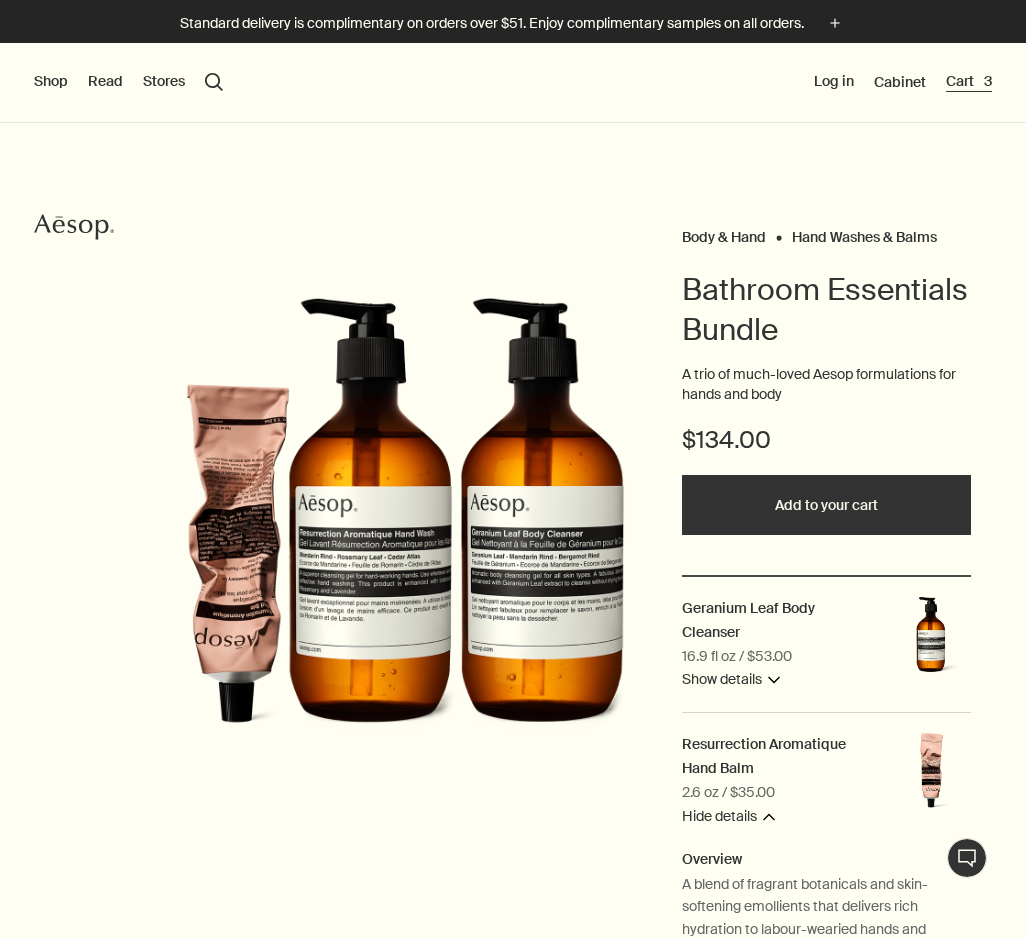 click on "Cart 3" at bounding box center [969, 82] 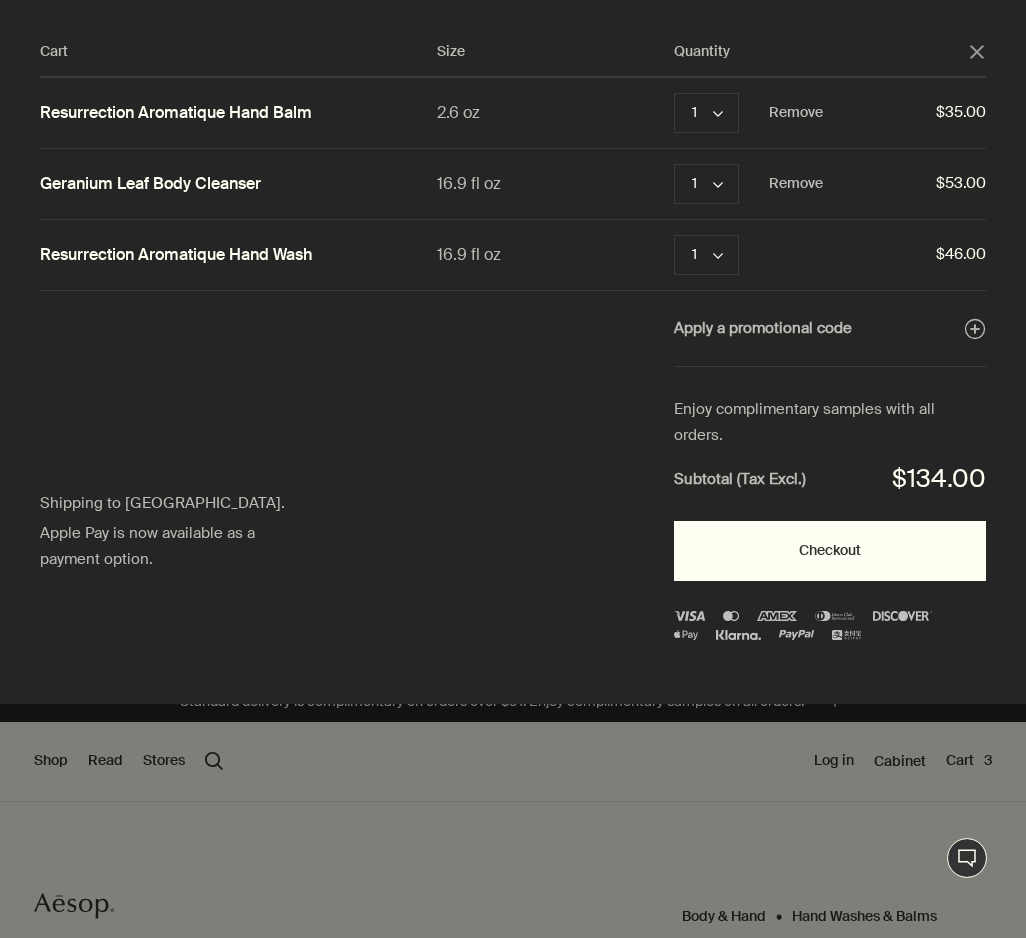 click on "Checkout" at bounding box center [830, 551] 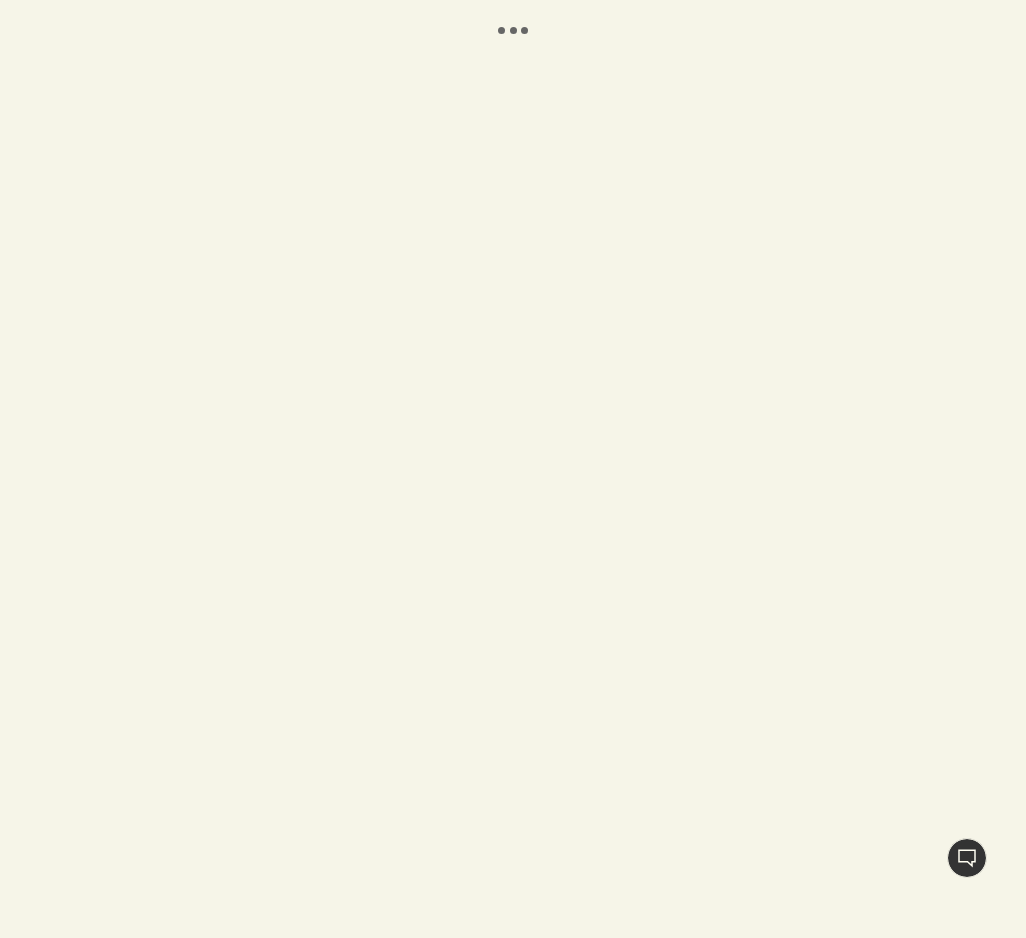 scroll, scrollTop: 0, scrollLeft: 0, axis: both 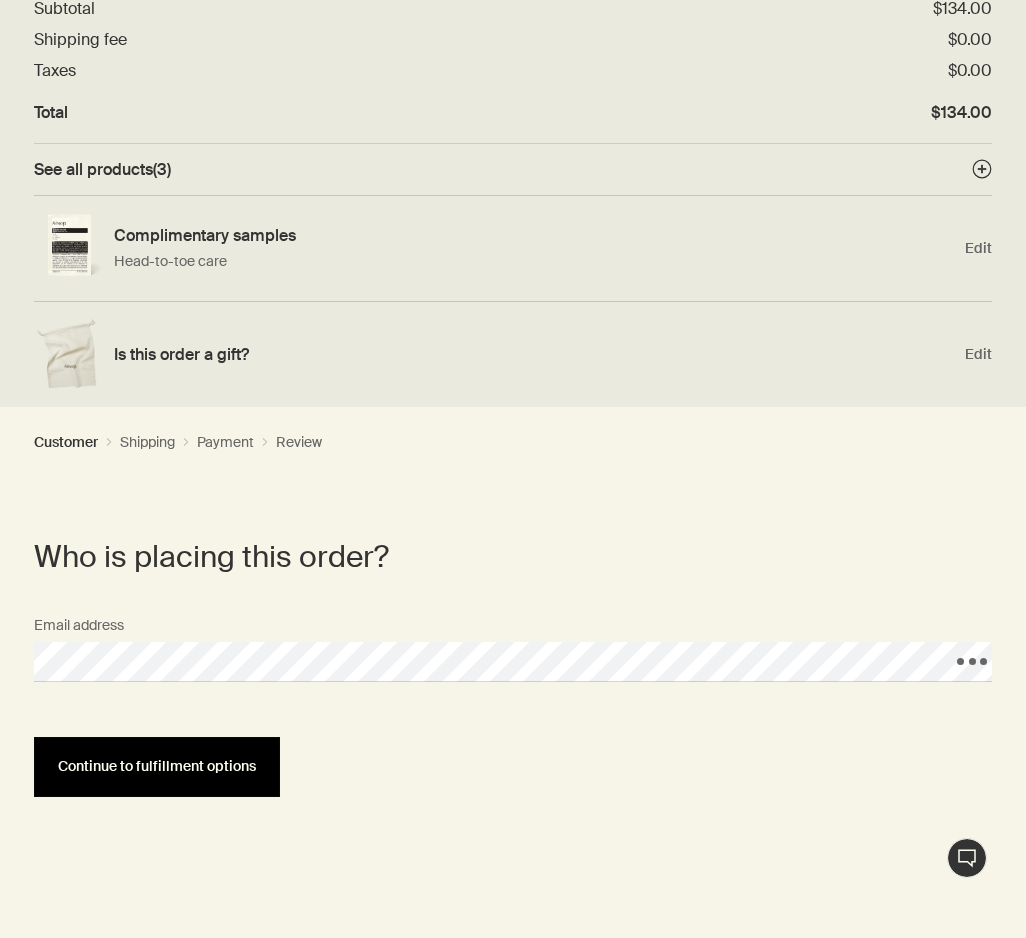 click on "Continue to fulfillment options" at bounding box center (157, 767) 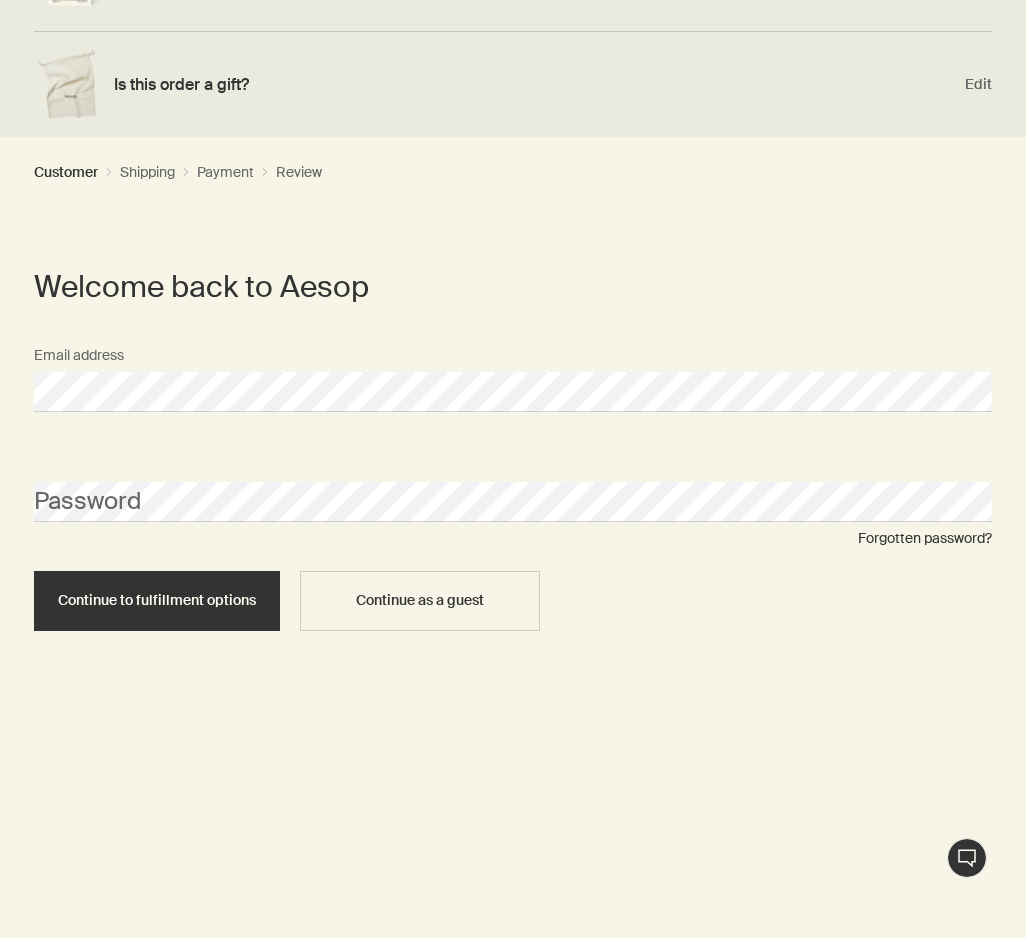 scroll, scrollTop: 445, scrollLeft: 0, axis: vertical 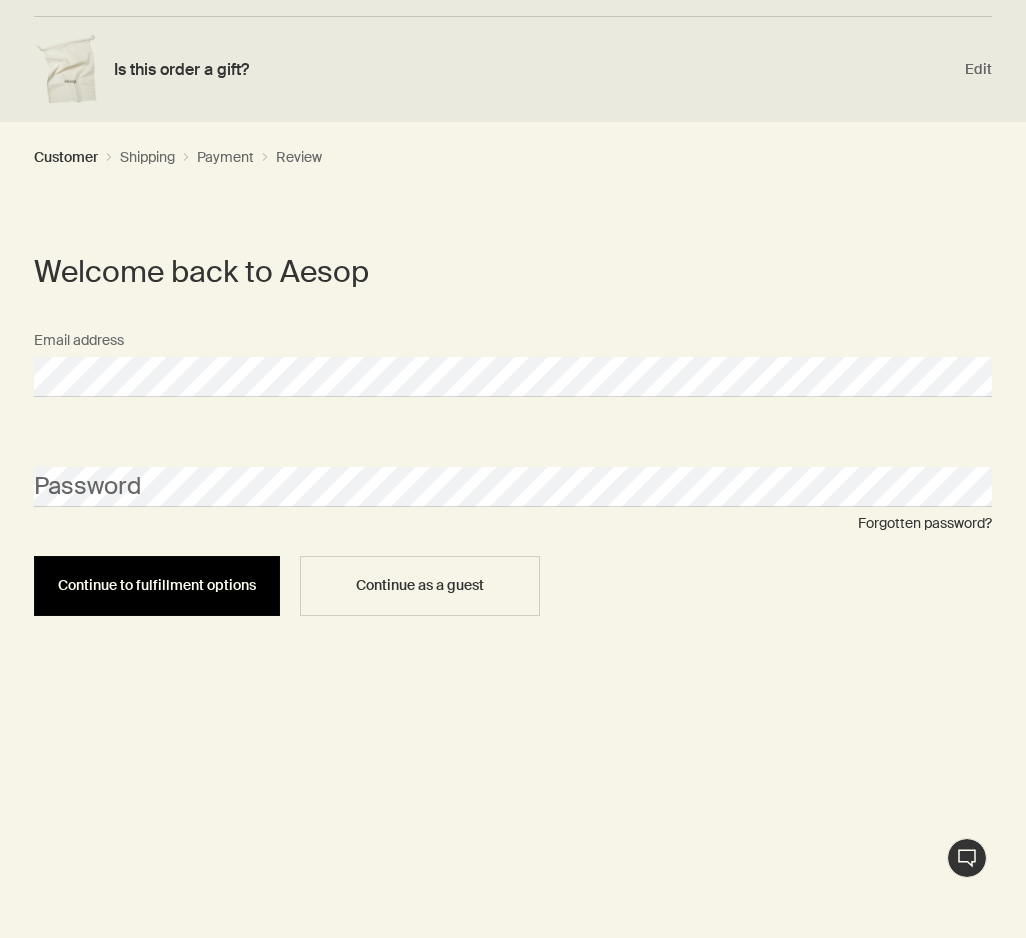 click on "Continue to fulfillment options" at bounding box center [157, 585] 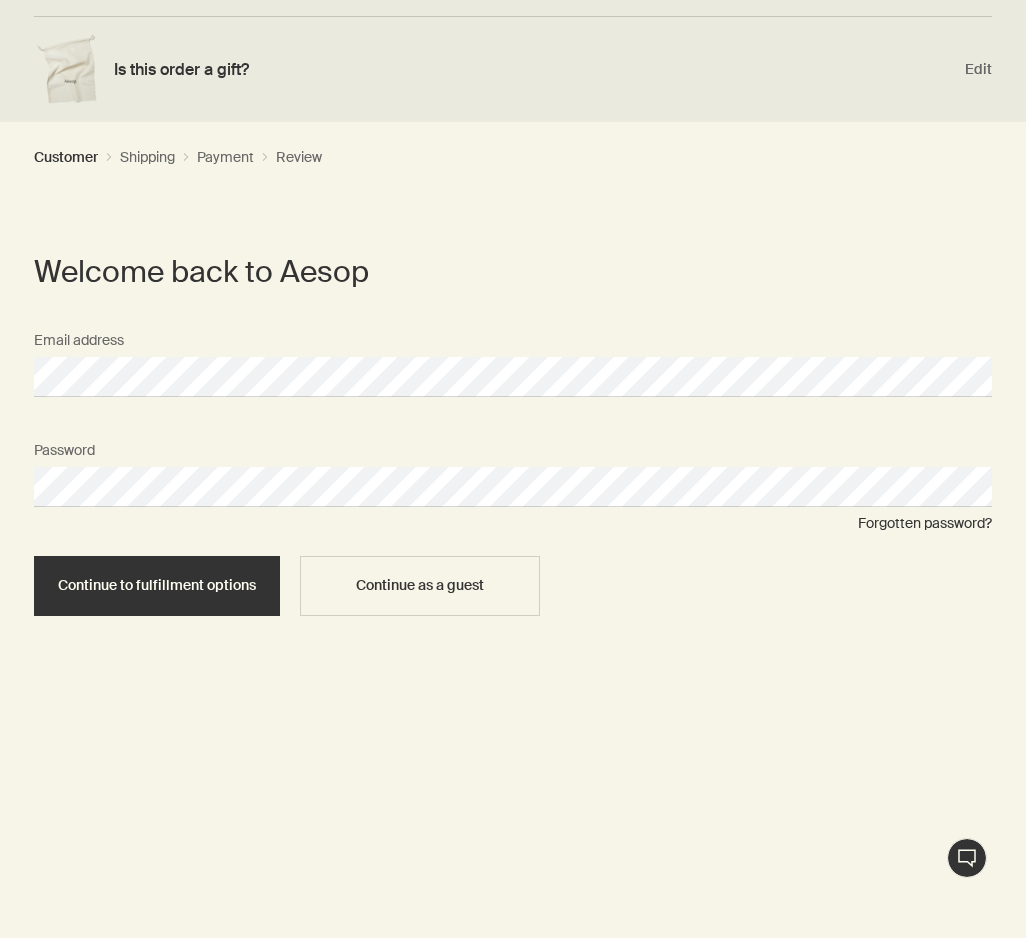 click on "Continue to fulfillment options" at bounding box center [157, 586] 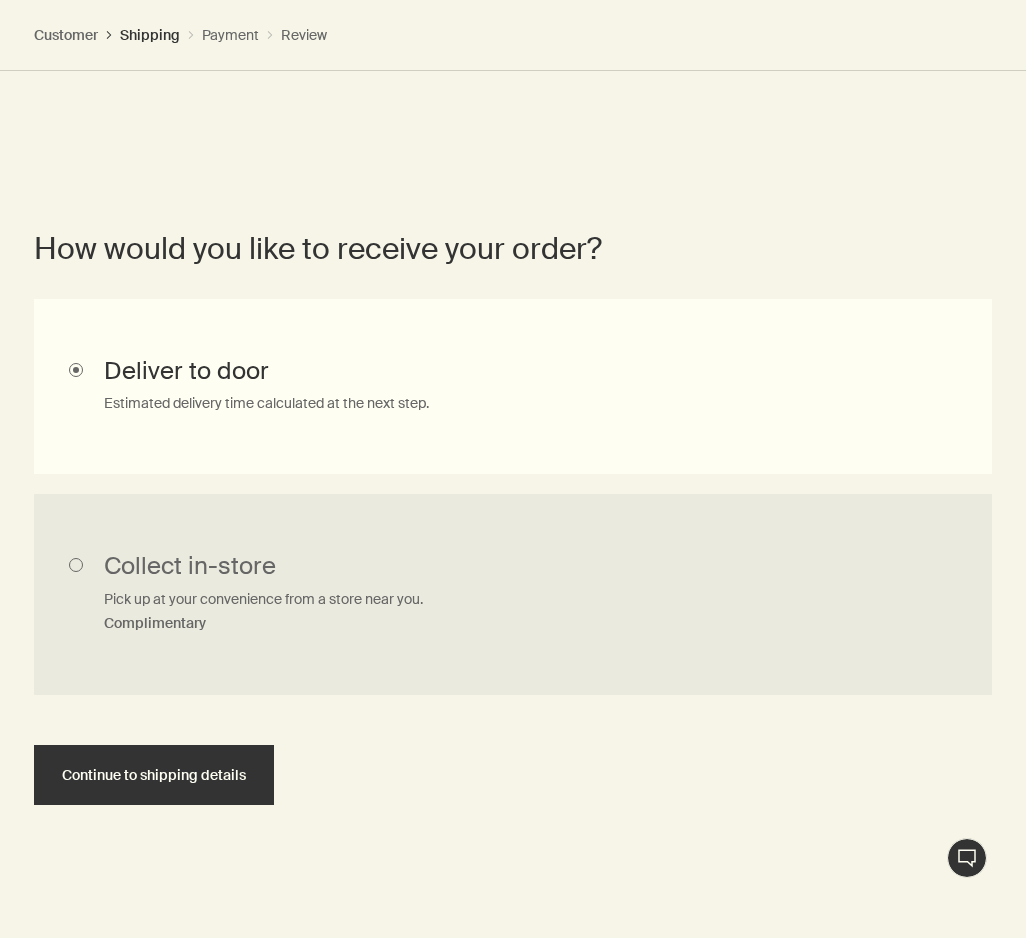 scroll, scrollTop: 1002, scrollLeft: 0, axis: vertical 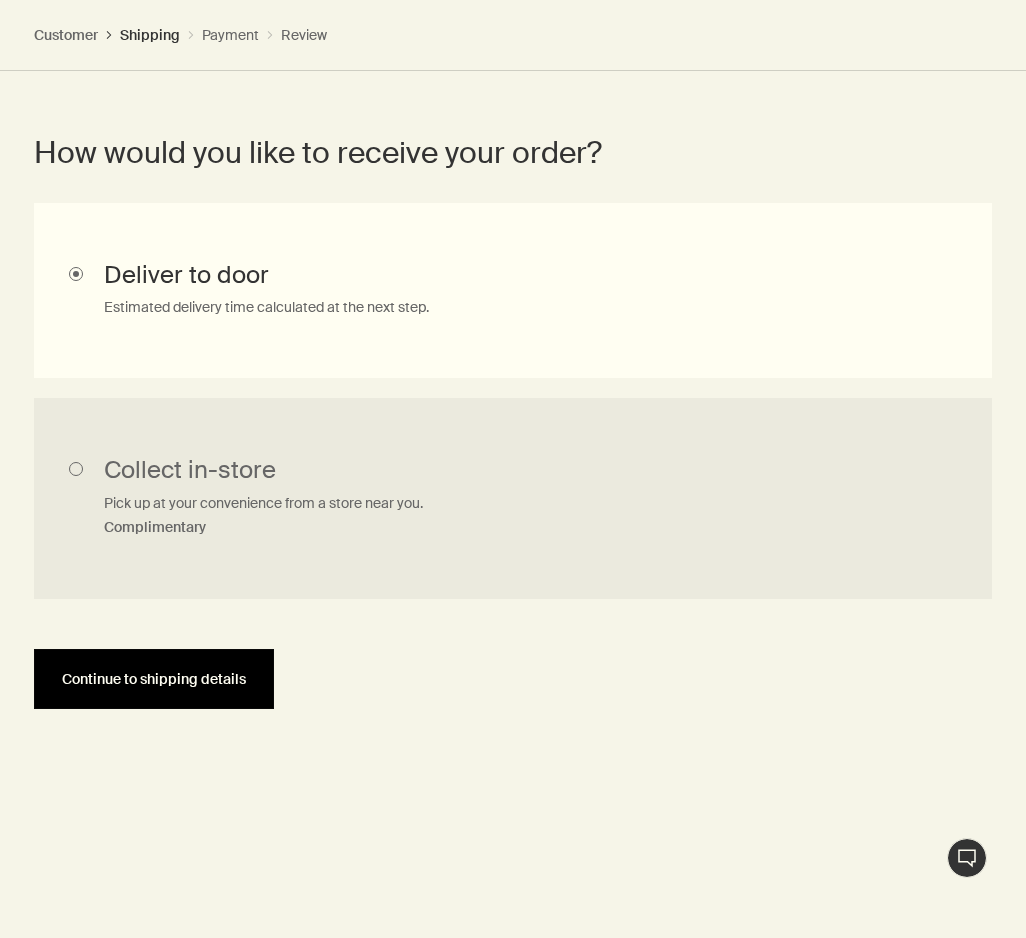 click on "Continue to shipping details" at bounding box center (154, 679) 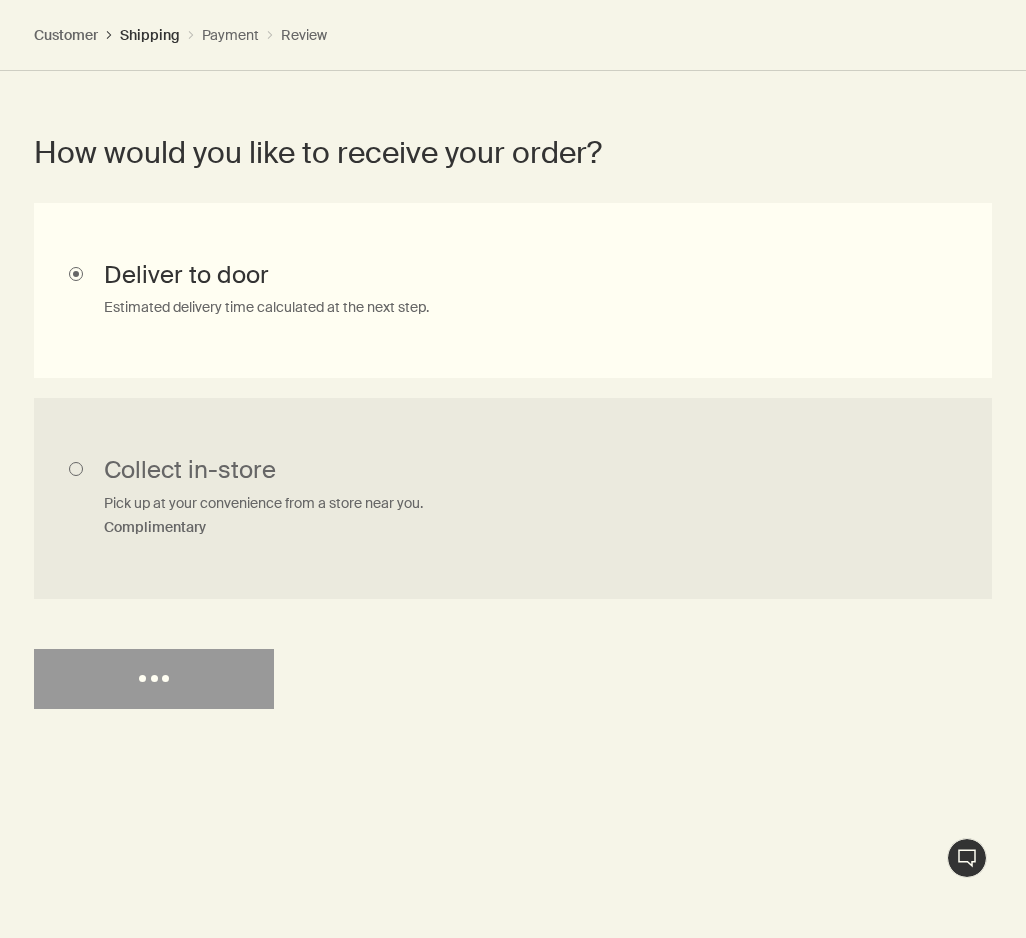 scroll, scrollTop: 0, scrollLeft: 0, axis: both 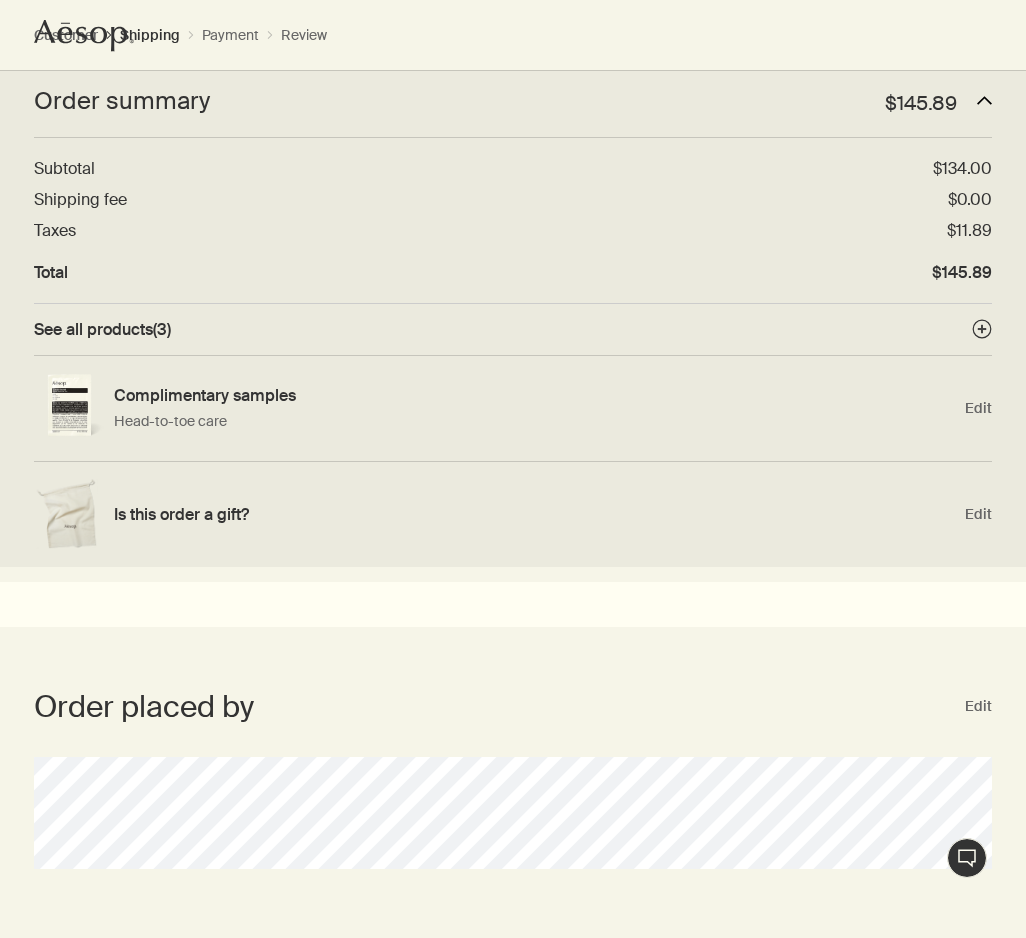 select on "US" 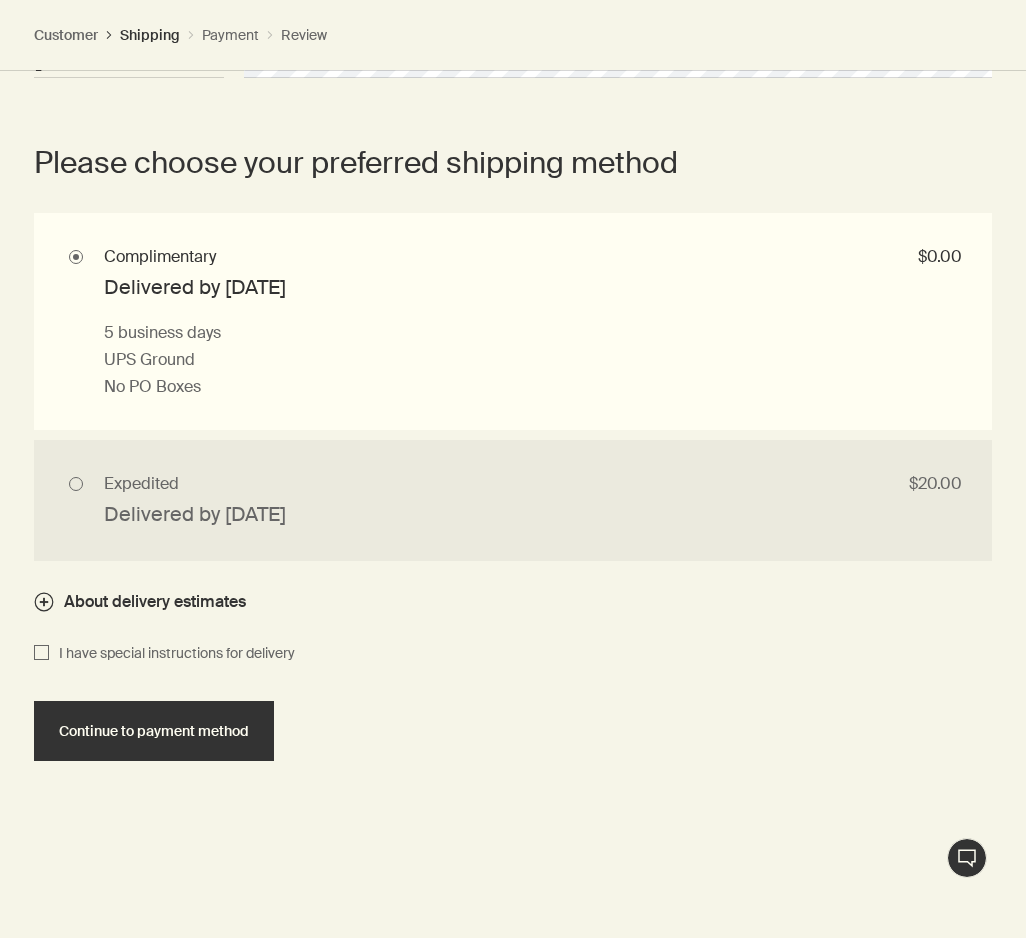 scroll, scrollTop: 2281, scrollLeft: 0, axis: vertical 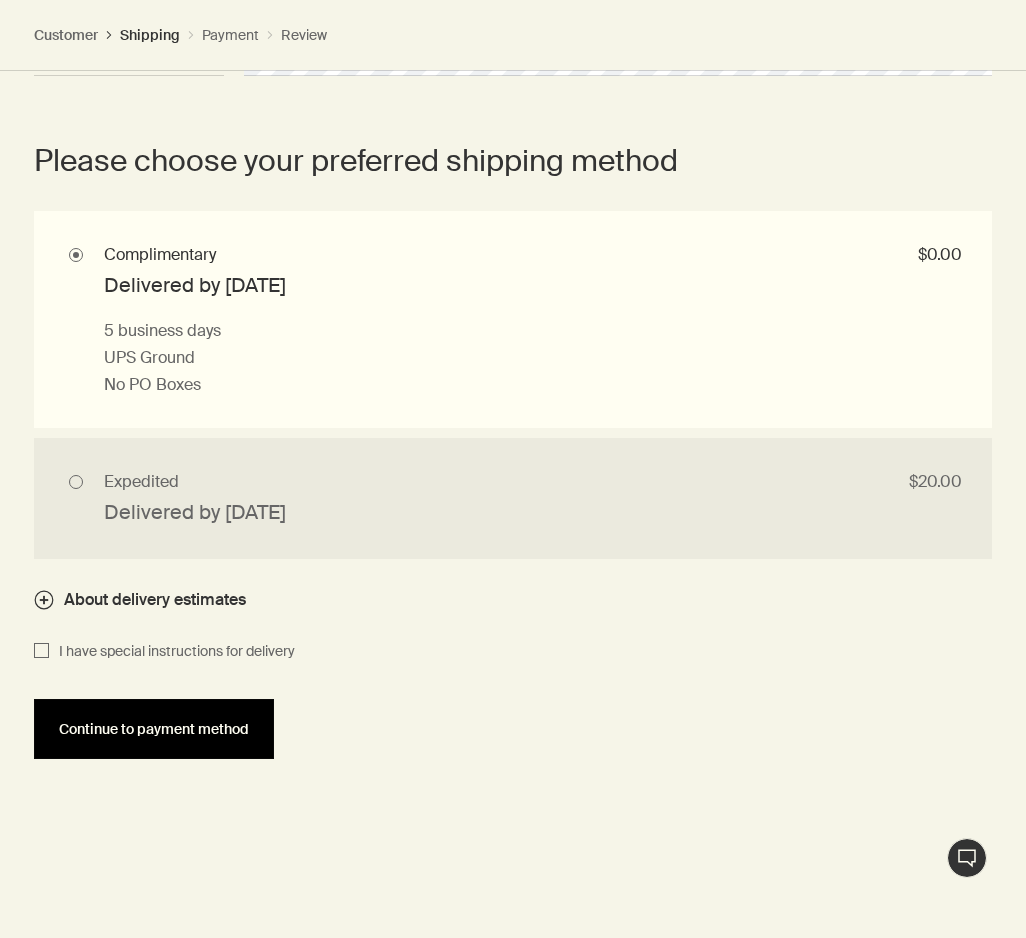 click on "Continue to payment method" at bounding box center (154, 729) 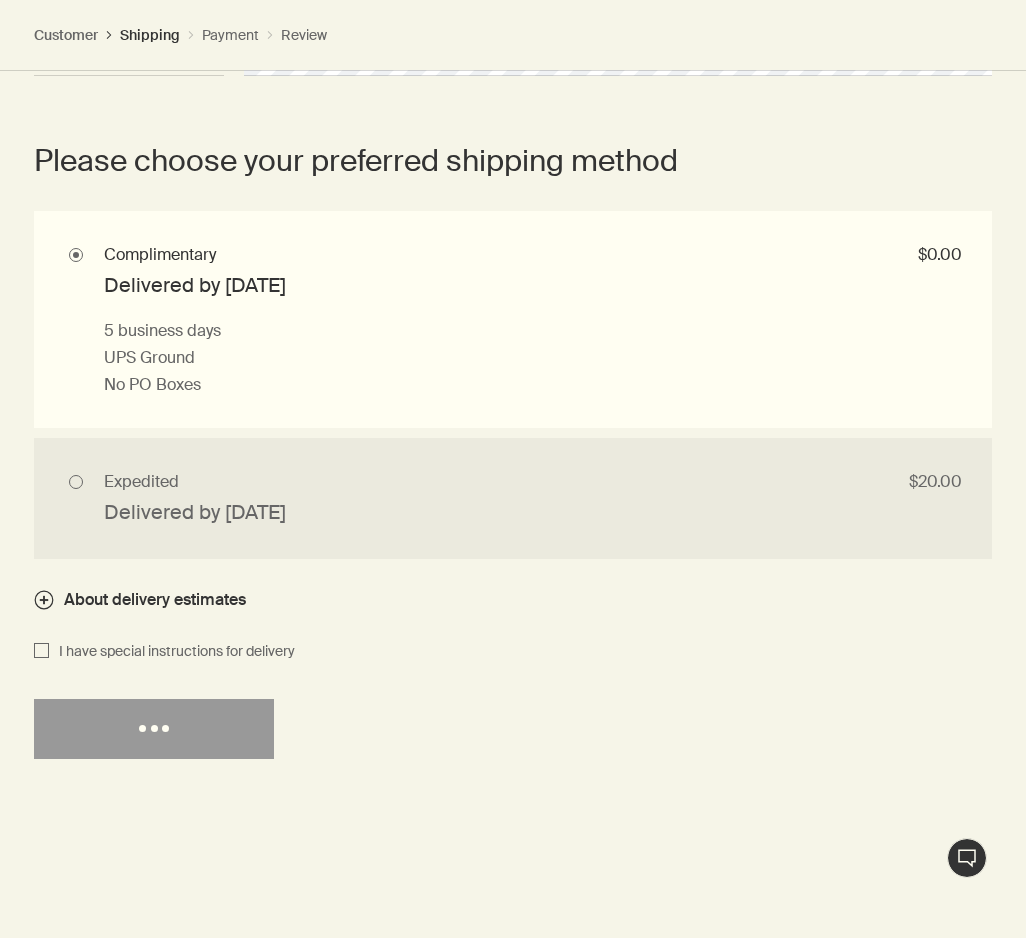 select on "US" 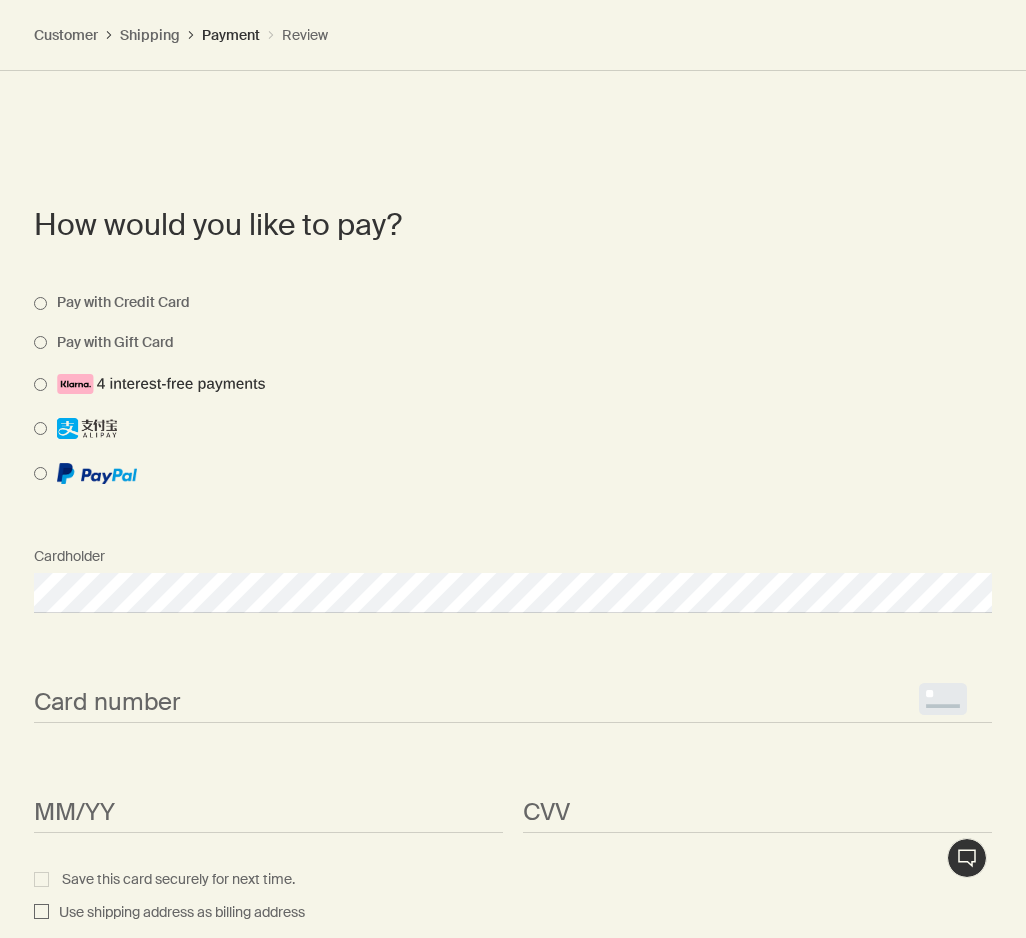 scroll, scrollTop: 1912, scrollLeft: 0, axis: vertical 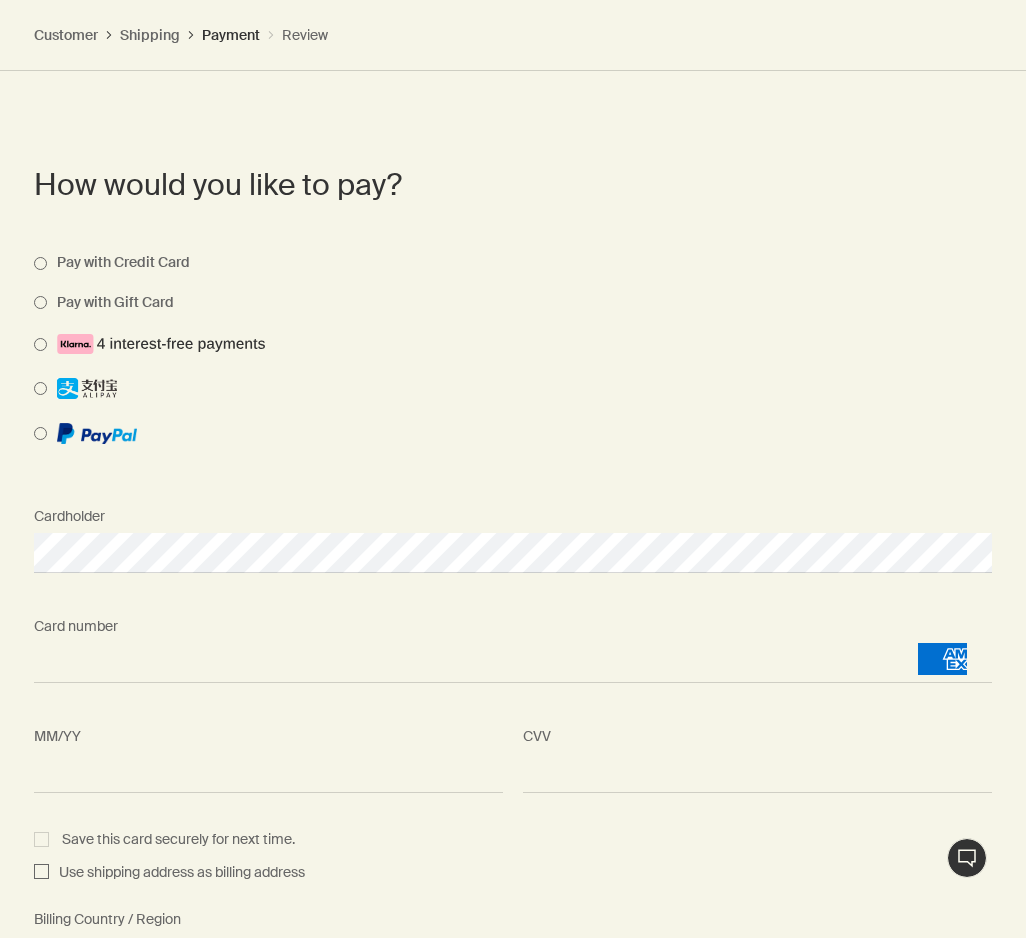 select on "US" 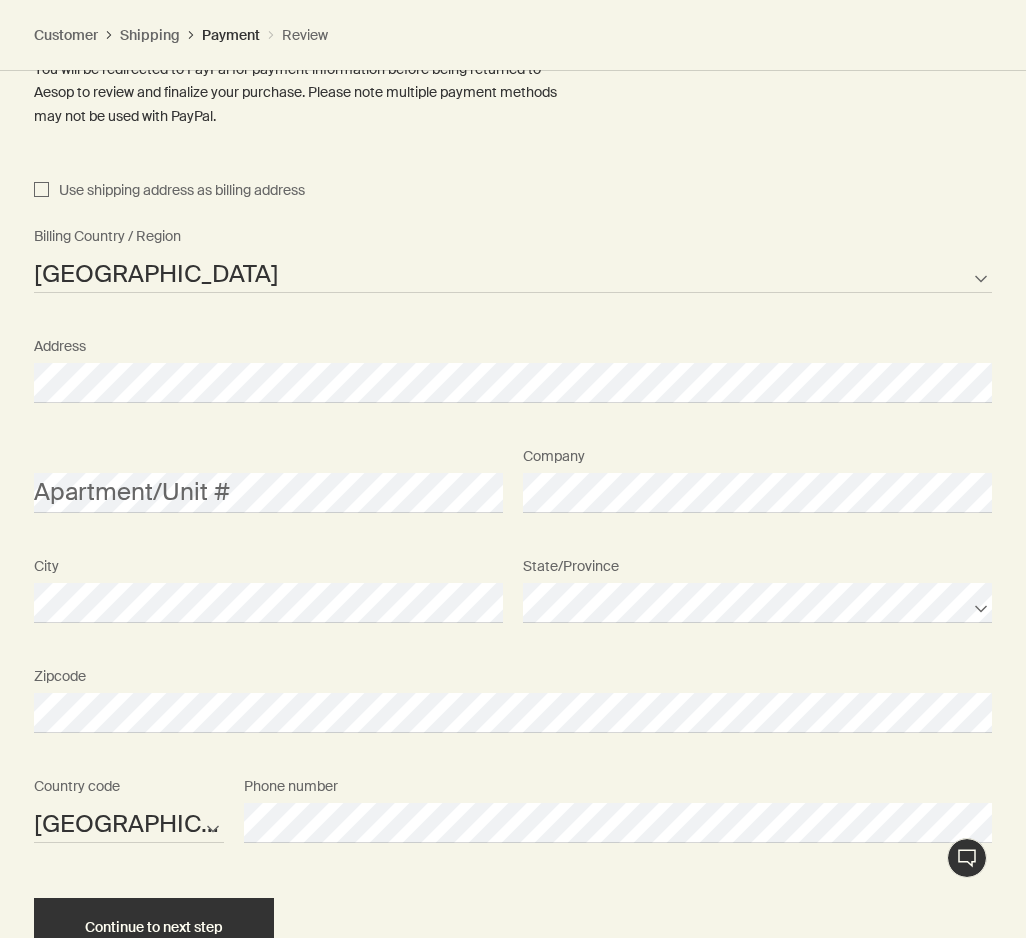scroll, scrollTop: 2445, scrollLeft: 0, axis: vertical 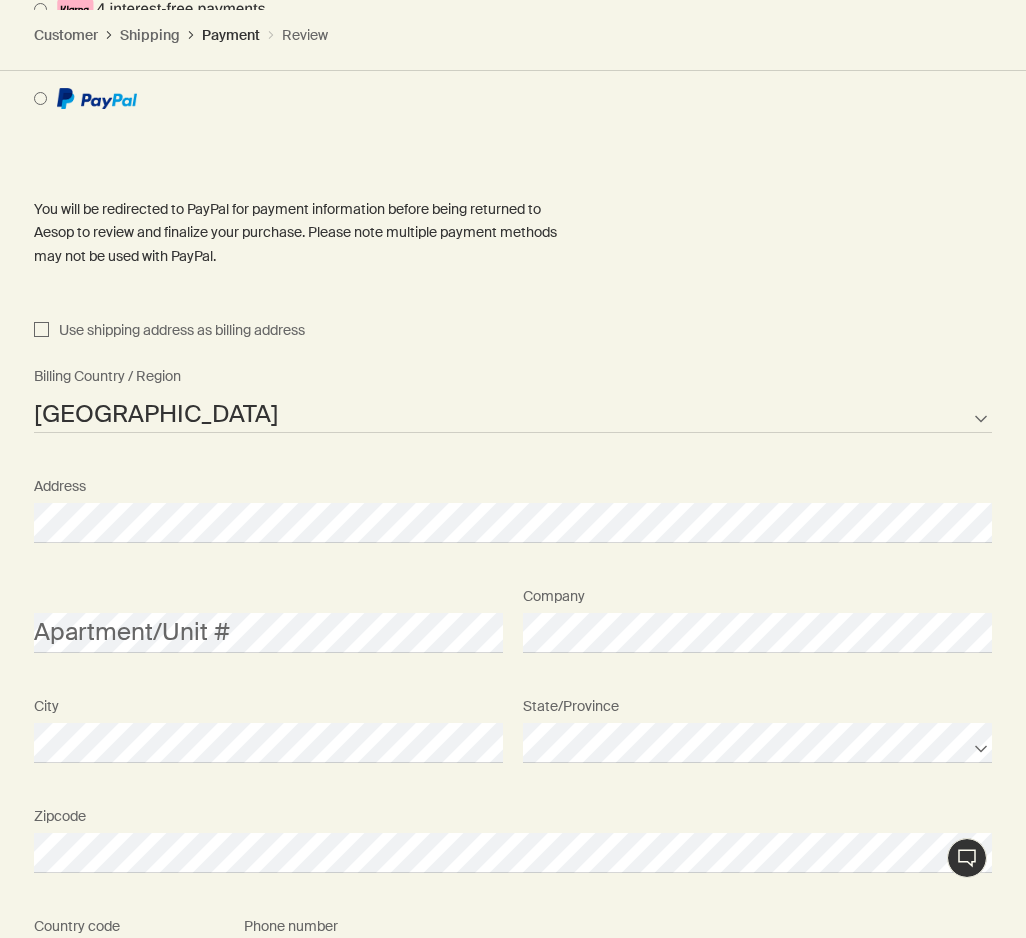 click on "Address" at bounding box center [513, 505] 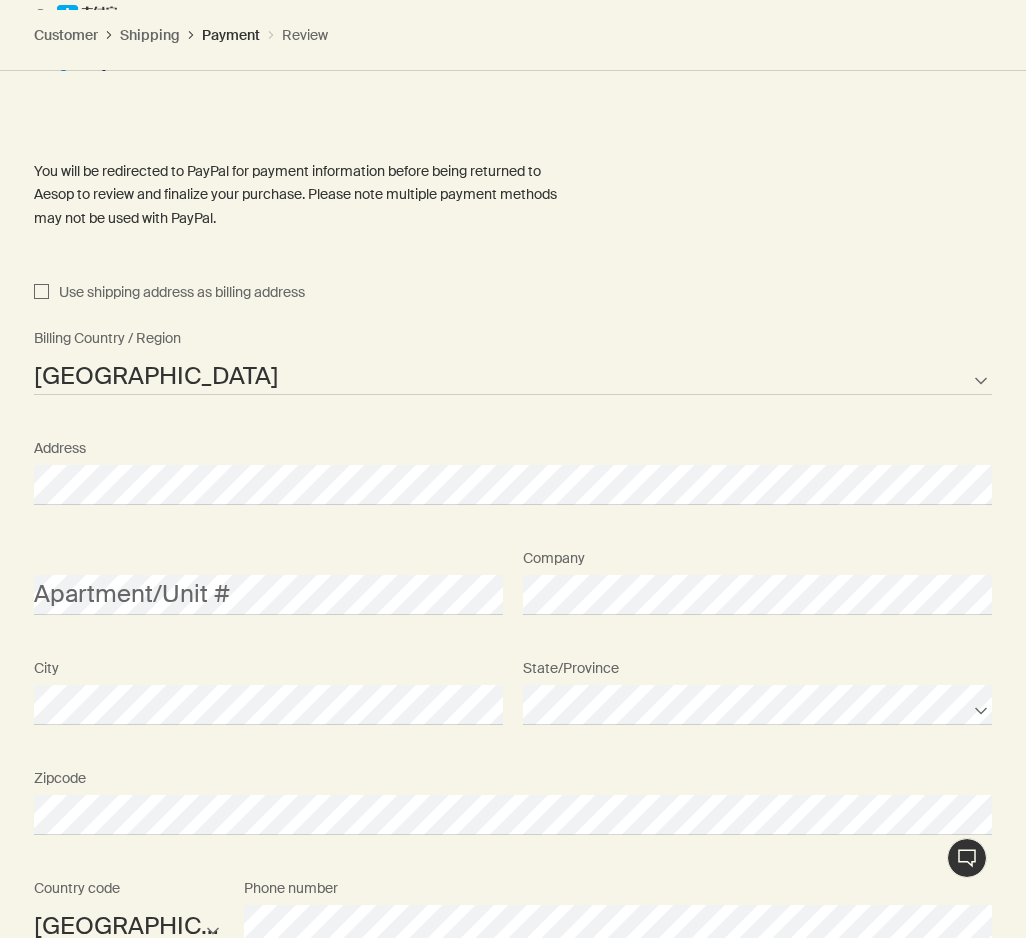 scroll, scrollTop: 2317, scrollLeft: 0, axis: vertical 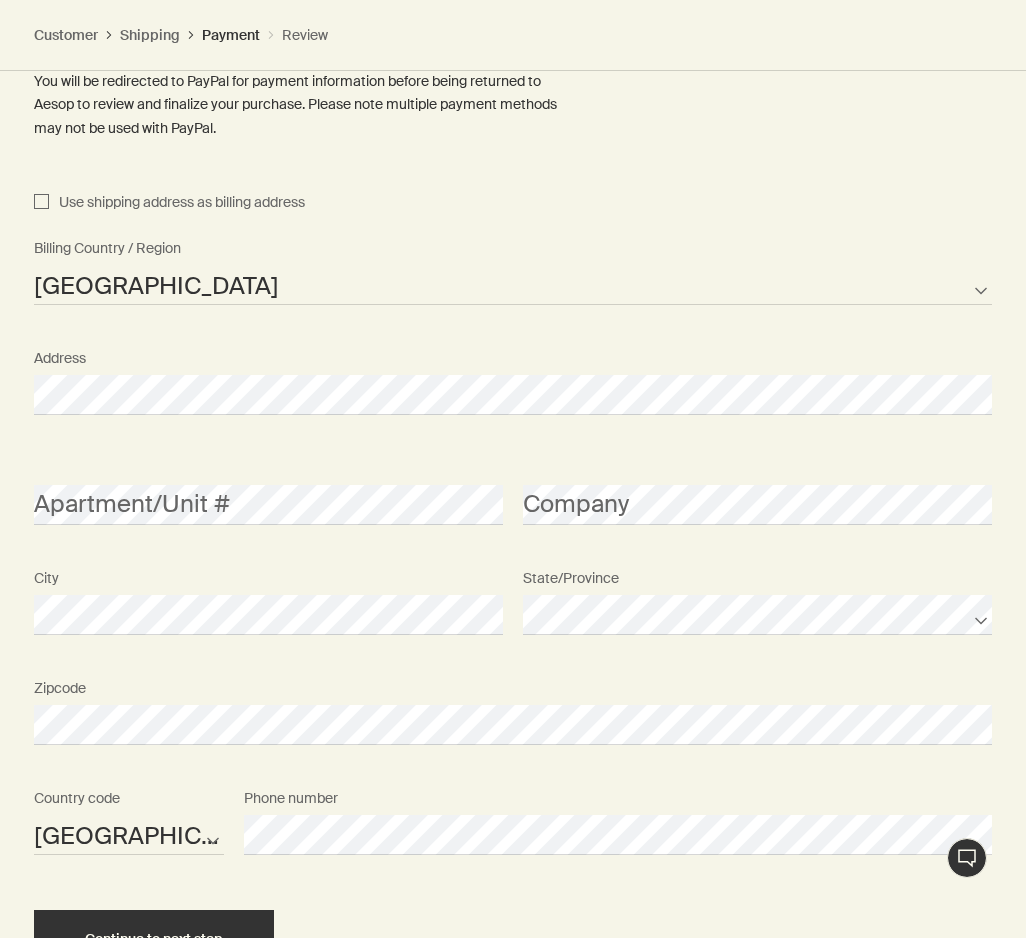 click on "AFG ALB DZA ASM AND AGO AIA ATA ATG ARG ARM ABW AUS AUT AZE BHS BHR BGD BRB BLR BEL BLZ BEN BMU BTN BOL BIH BWA BRA IOT VGB BRN BGR BFA BDI KHM CMR CAN CPV CYM CAF TCD CHL CHN CXR CCK COL COM COK CRI HRV CUB CUW CYP CZE COD DNK DJI DMA DOM TLS ECU EGY SLV GNQ ERI EST ETH FLK FRO FJI FIN FRA PYF GAB GMB GEO DEU GHA GIB GRC GRL GRD GUM GTM GGY GIN GNB GUY HTI HND HKG HUN ISL IND IDN IRN IRQ IRL IMN ISR ITA CIV JAM JPN JEY JOR KAZ KEN KIR XKX KWT KGZ LAO LVA LBN LSO LBR LBY LIE LTU LUX MAC MKD MDG MWI MYS MDV MLI MLT MHL MRT MUS MYT MEX FSM MDA MCO MNG MNE MSR MAR MOZ MMR NAM NRU NPL NLD ANT NCL NZL NIC NER NGA NIU PRK MNP NOR OMN PAK PLW PSE PAN PNG PRY PER PHL PCN POL PRT PRI QAT COG REU ROU RUS RWA BLM SHN KNA LCA MAF SPM VCT WSM SMR STP SAU SEN SRB SYC SLE SGP SXM SVK SVN SLB SOM KOR ZAF SSD ESP LKA SDN SUR SJM SWZ SWE CHE SYR TWN TJK TZA THA TGO TKL TON TTO TUN TUR TKM TCA TUV VIR UGA UKR ARE GBR USA URY UZB VUT VAT VEN VNM WLF ESH YEM ZMB ZWE" at bounding box center (129, 835) 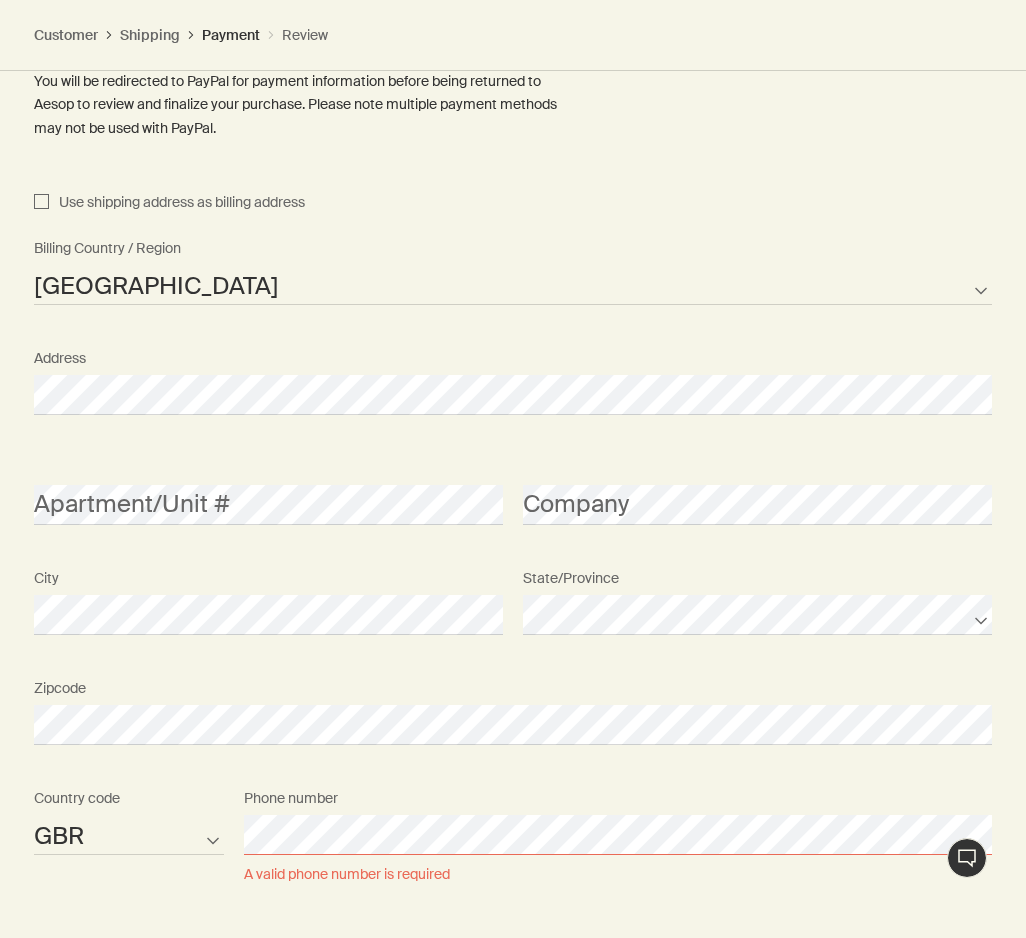 click on "AFG ALB DZA ASM AND AGO AIA ATA ATG ARG ARM ABW AUS AUT AZE BHS BHR BGD BRB BLR BEL BLZ BEN BMU BTN BOL BIH BWA BRA IOT VGB BRN BGR BFA BDI KHM CMR CAN CPV CYM CAF TCD CHL CHN CXR CCK COL COM COK CRI HRV CUB CUW CYP CZE COD DNK DJI DMA DOM TLS ECU EGY SLV GNQ ERI EST ETH FLK FRO FJI FIN FRA PYF GAB GMB GEO DEU GHA GIB GRC GRL GRD GUM GTM GGY GIN GNB GUY HTI HND HKG HUN ISL IND IDN IRN IRQ IRL IMN ISR ITA CIV JAM JPN JEY JOR KAZ KEN KIR XKX KWT KGZ LAO LVA LBN LSO LBR LBY LIE LTU LUX MAC MKD MDG MWI MYS MDV MLI MLT MHL MRT MUS MYT MEX FSM MDA MCO MNG MNE MSR MAR MOZ MMR NAM NRU NPL NLD ANT NCL NZL NIC NER NGA NIU PRK MNP NOR OMN PAK PLW PSE PAN PNG PRY PER PHL PCN POL PRT PRI QAT COG REU ROU RUS RWA BLM SHN KNA LCA MAF SPM VCT WSM SMR STP SAU SEN SRB SYC SLE SGP SXM SVK SVN SLB SOM KOR ZAF SSD ESP LKA SDN SUR SJM SWZ SWE CHE SYR TWN TJK TZA THA TGO TKL TON TTO TUN TUR TKM TCA TUV VIR UGA UKR ARE GBR USA URY UZB VUT VAT VEN VNM WLF ESH YEM ZMB ZWE" at bounding box center (129, 835) 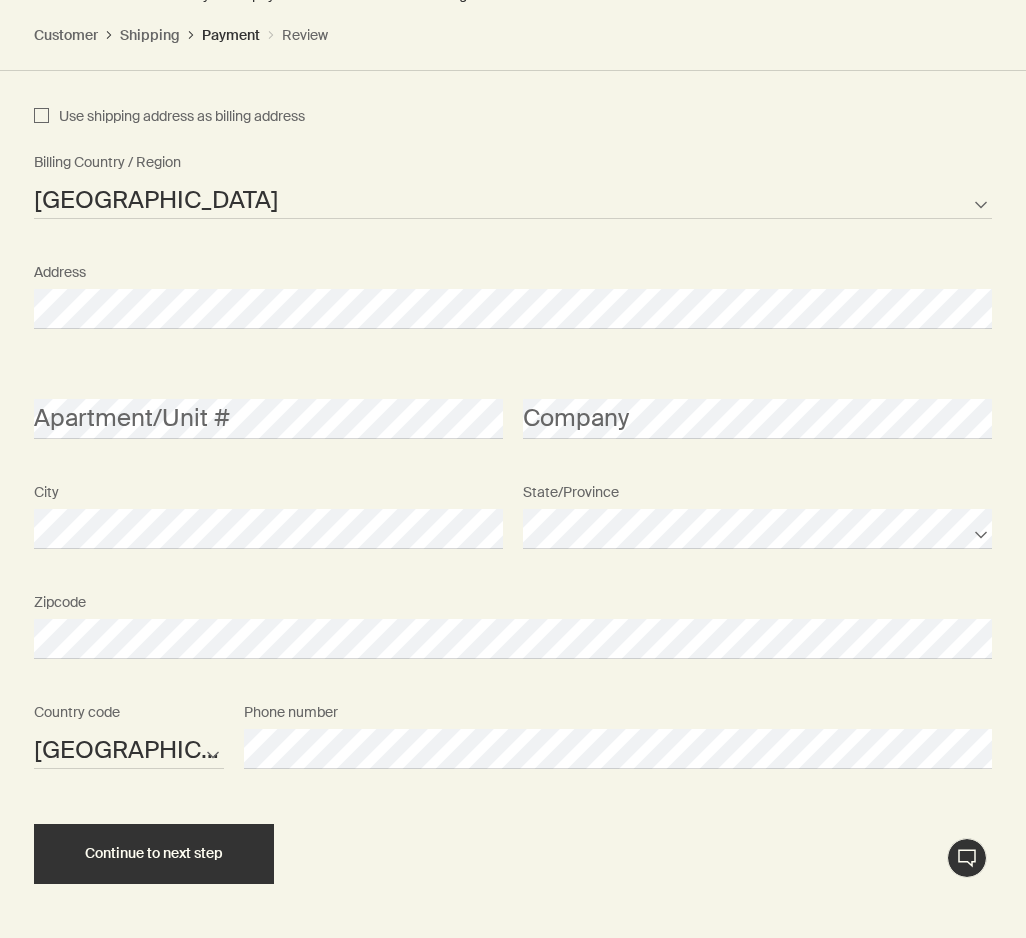 scroll, scrollTop: 2506, scrollLeft: 0, axis: vertical 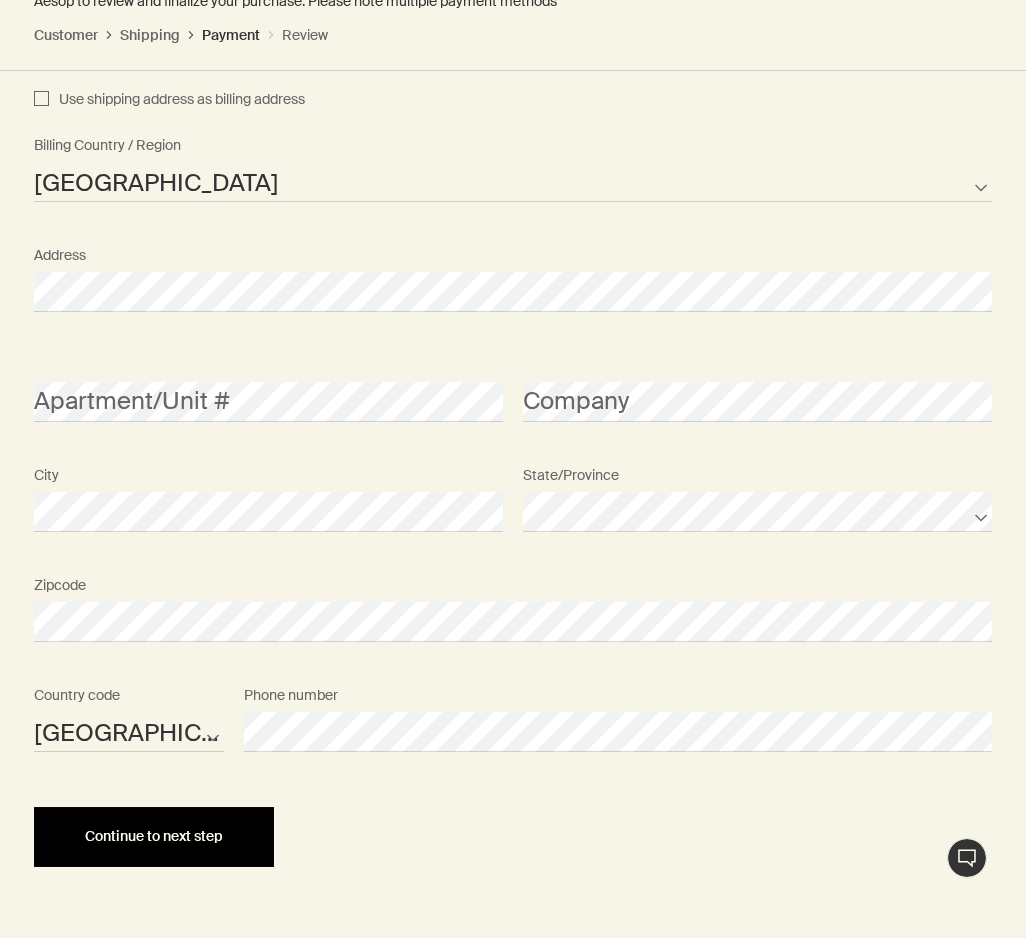 click on "Continue to next step" at bounding box center (154, 837) 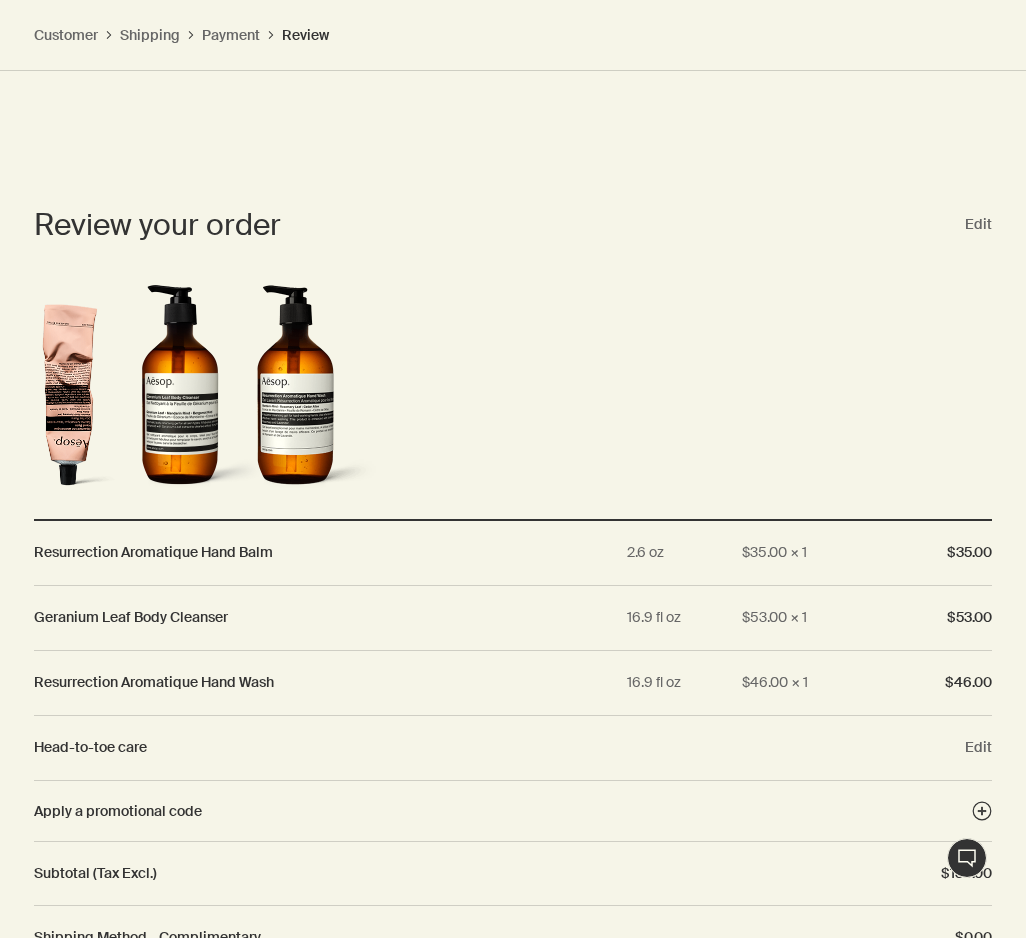 scroll, scrollTop: 2269, scrollLeft: 0, axis: vertical 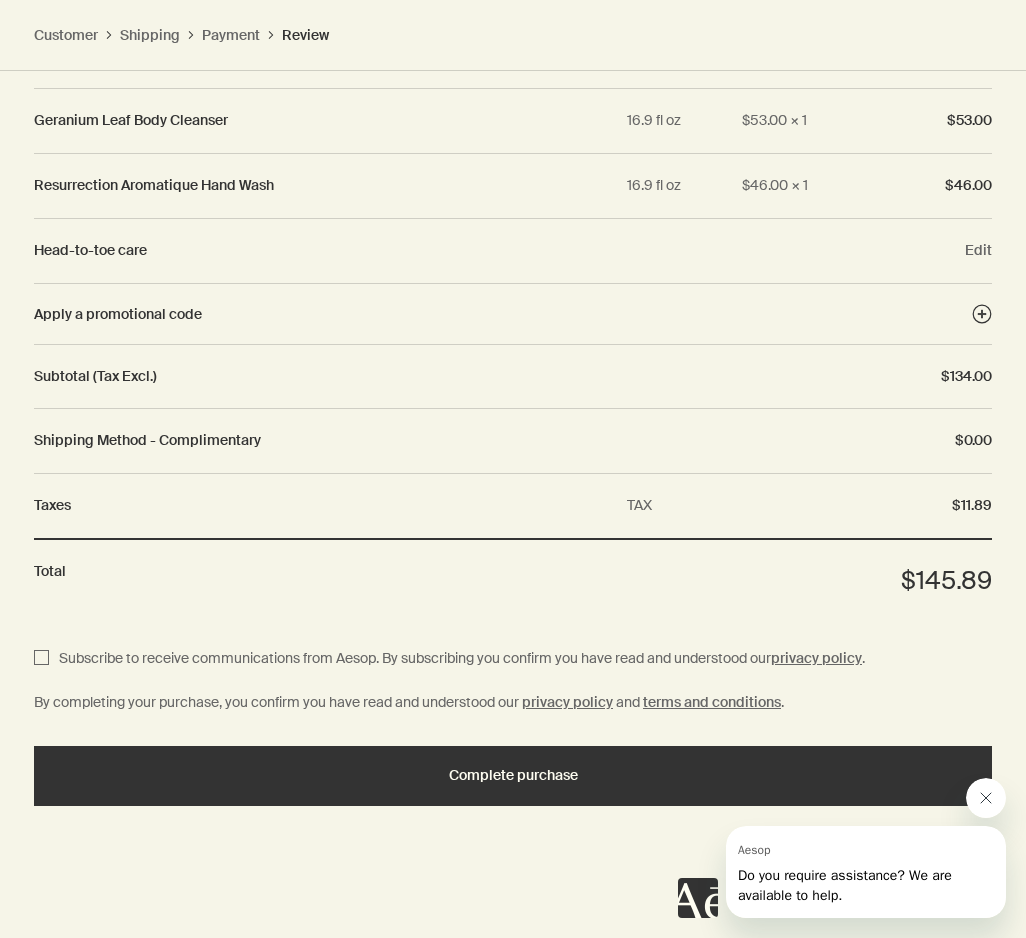 click 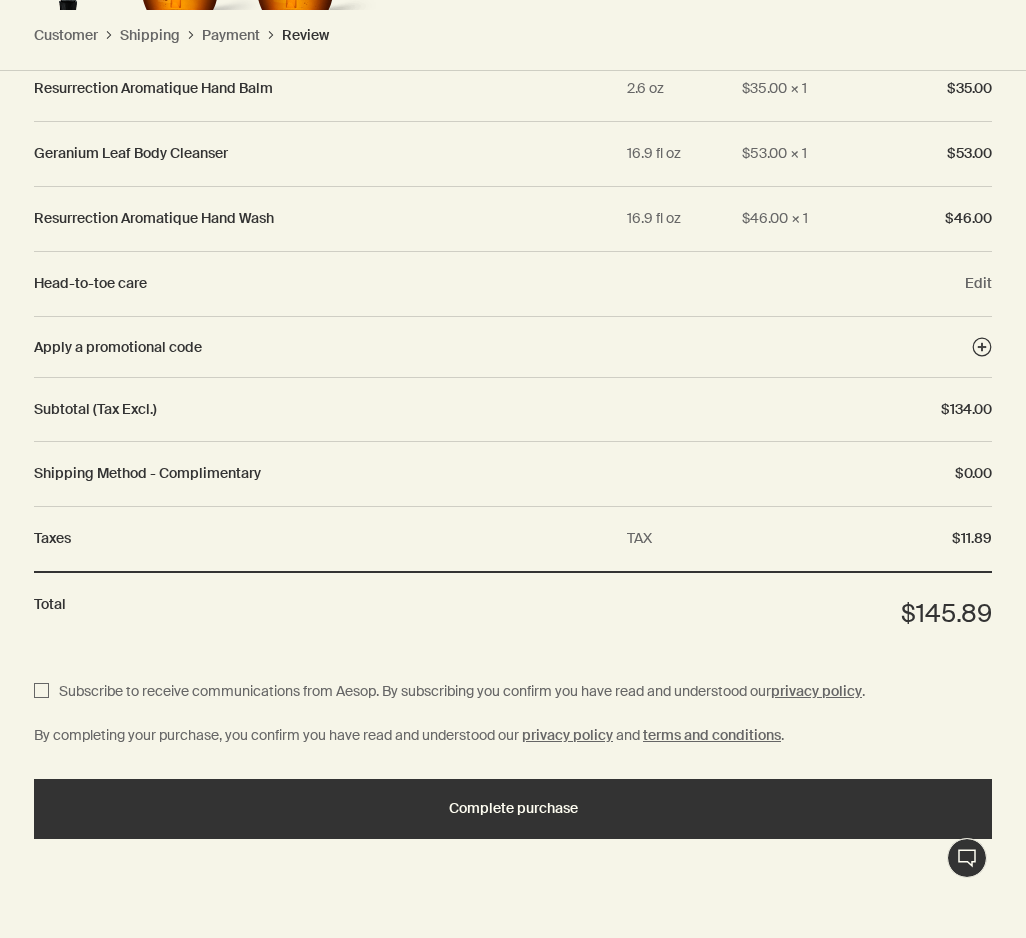 scroll, scrollTop: 2710, scrollLeft: 0, axis: vertical 